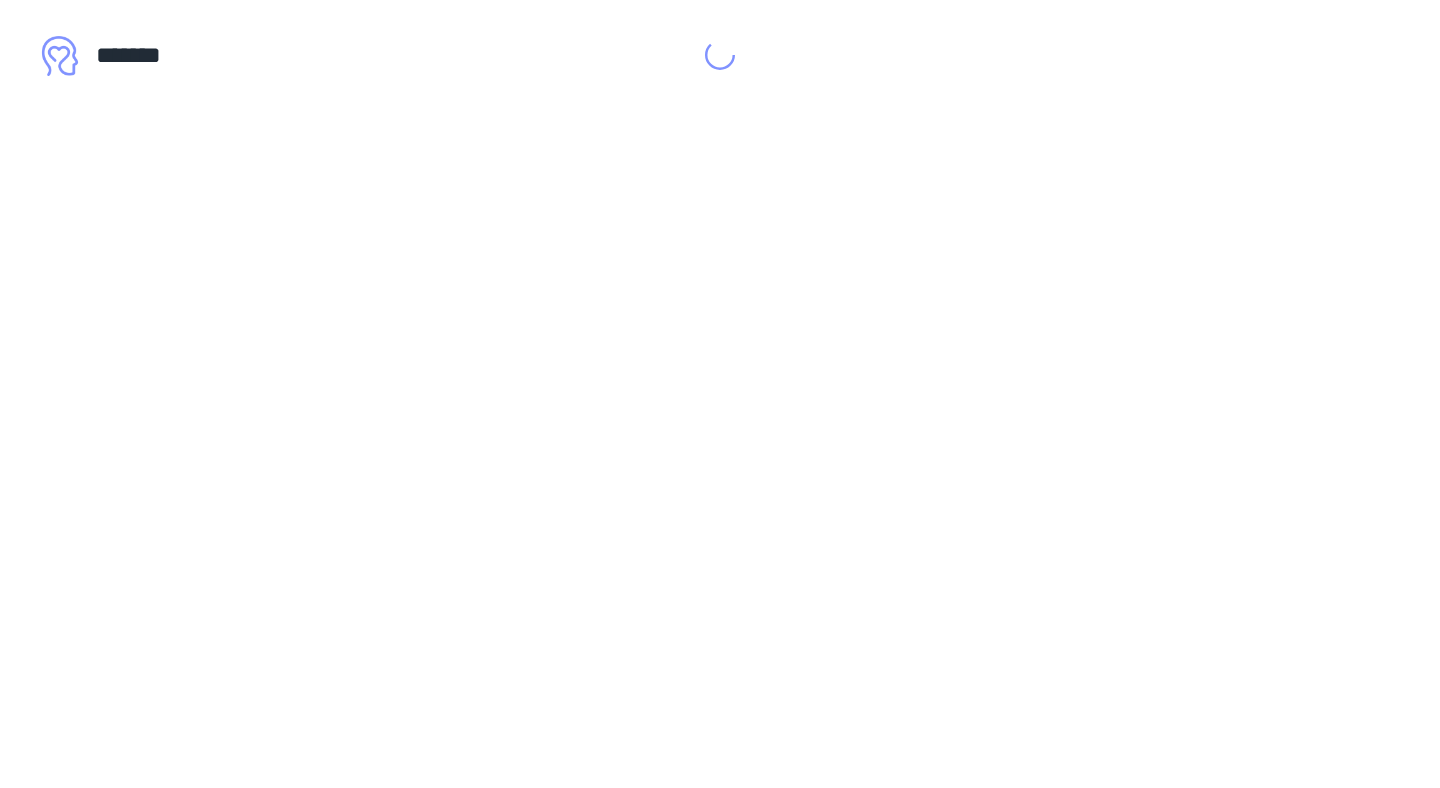 scroll, scrollTop: 0, scrollLeft: 0, axis: both 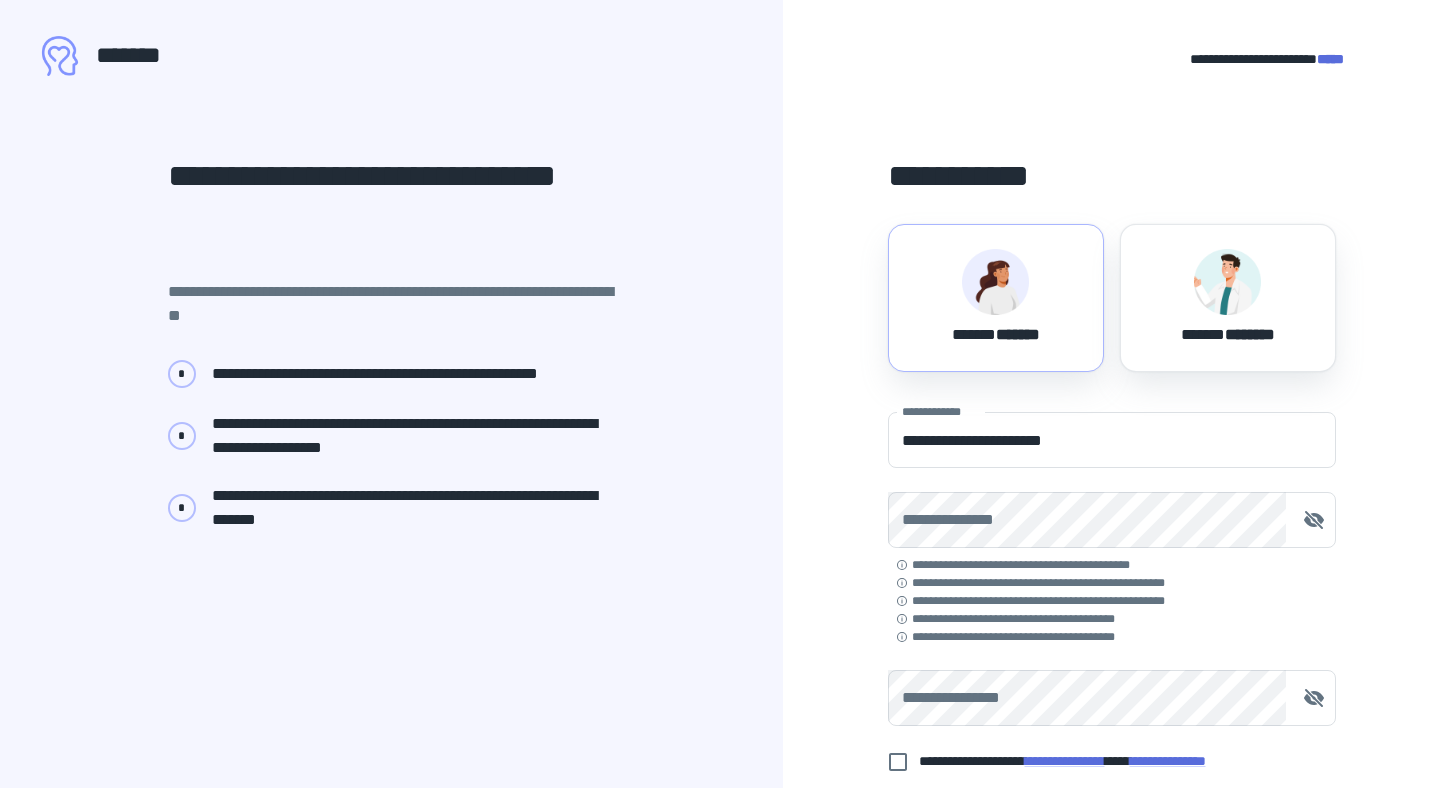 click at bounding box center [995, 282] 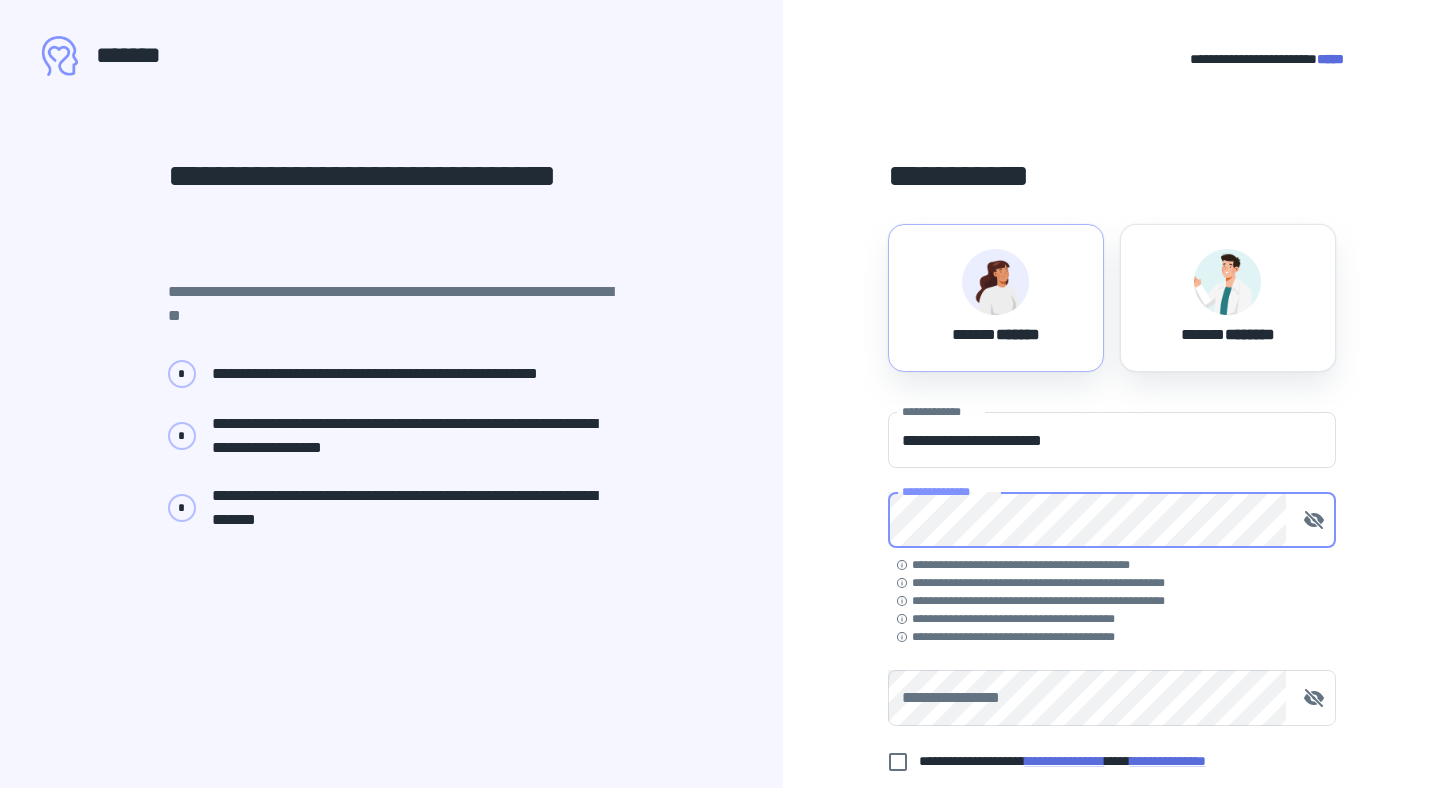 click on "**********" at bounding box center (1112, 520) 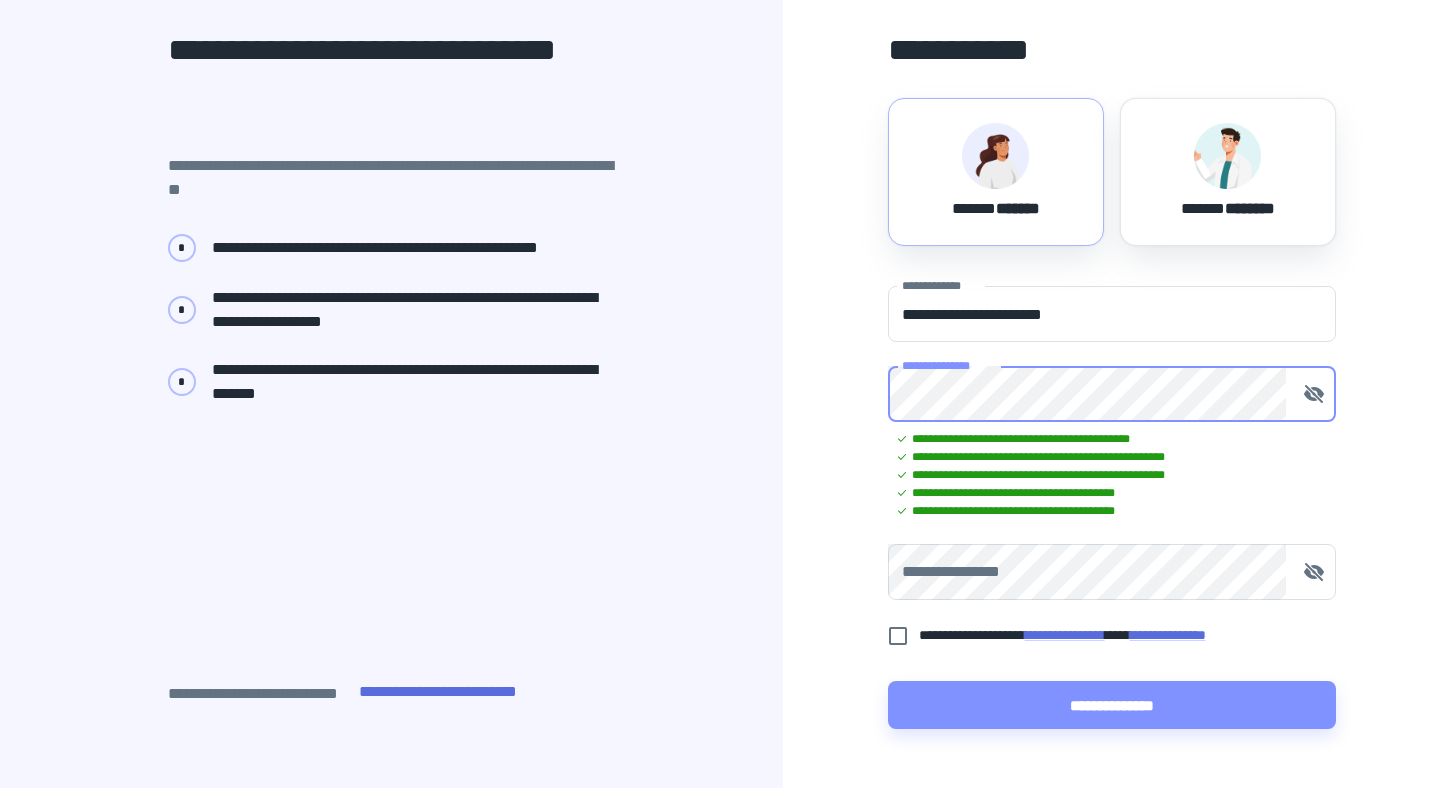 scroll, scrollTop: 130, scrollLeft: 0, axis: vertical 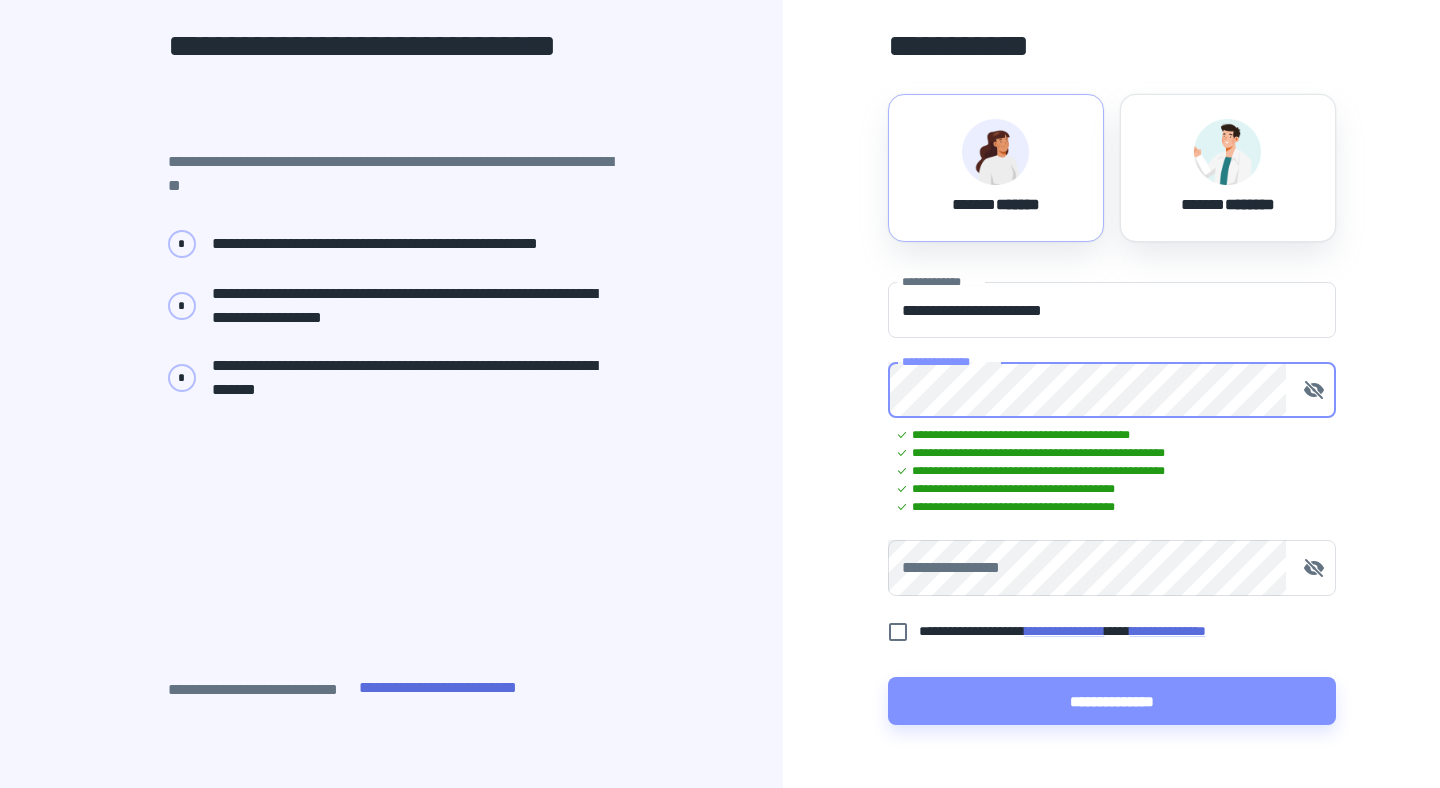 type 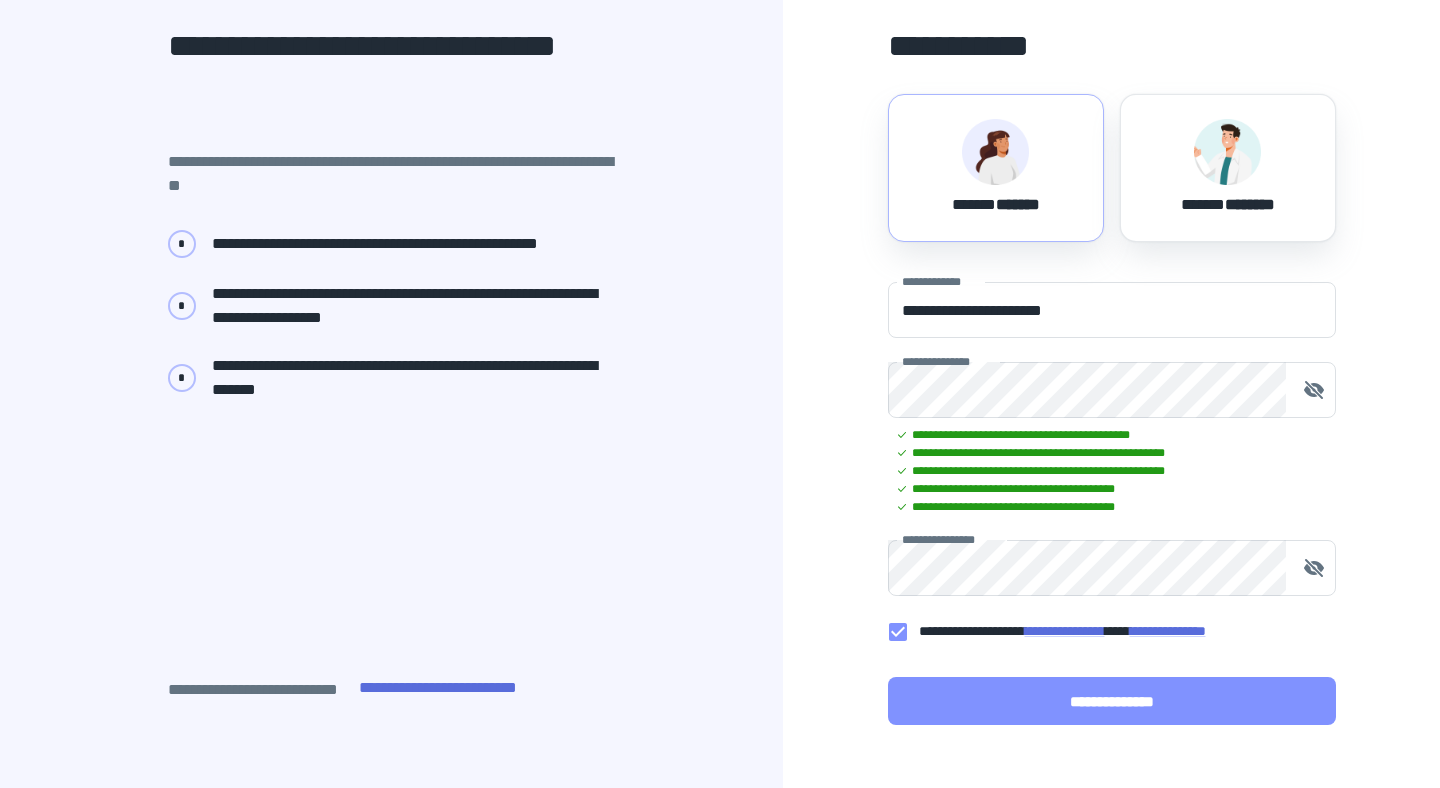 click on "**********" at bounding box center (1112, 701) 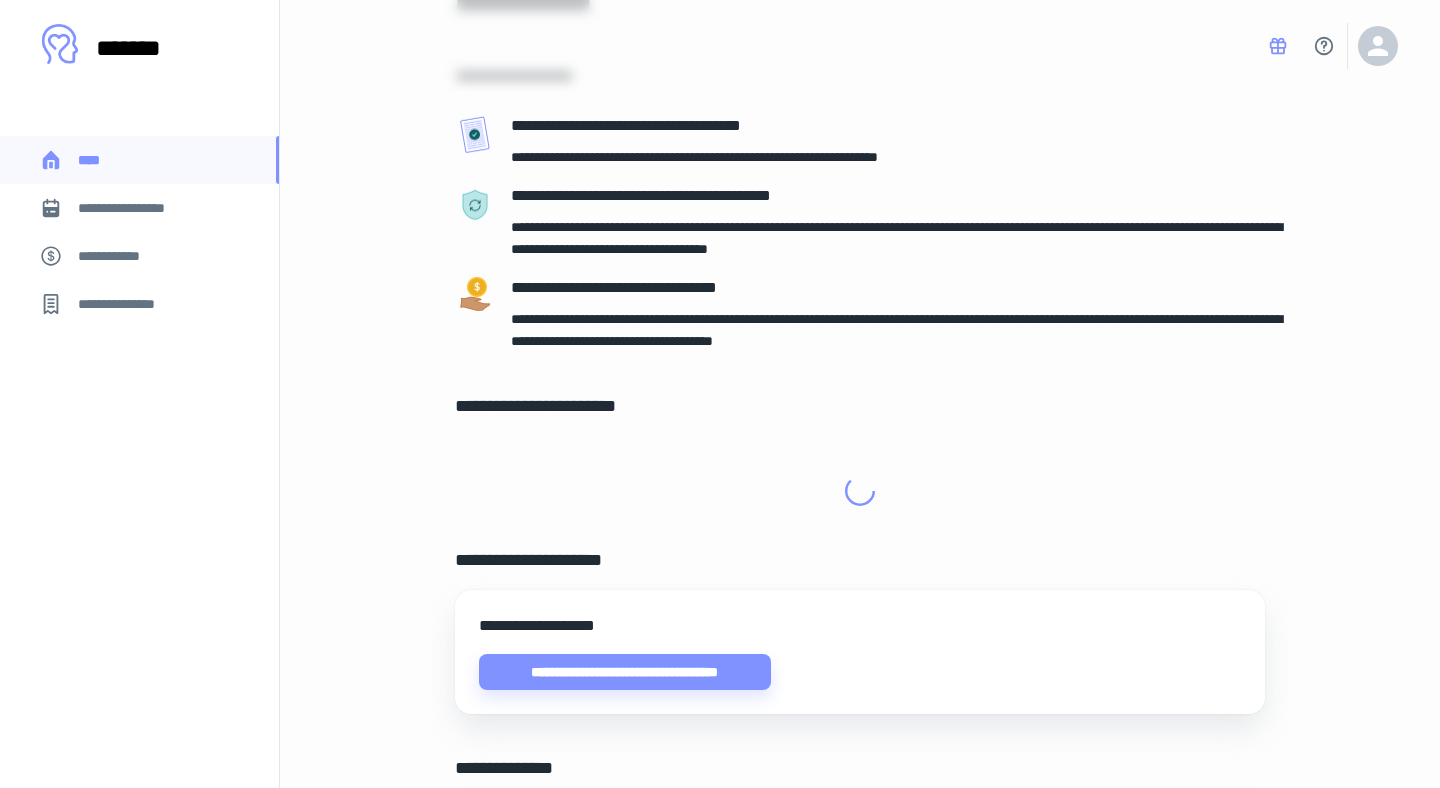 scroll, scrollTop: 0, scrollLeft: 0, axis: both 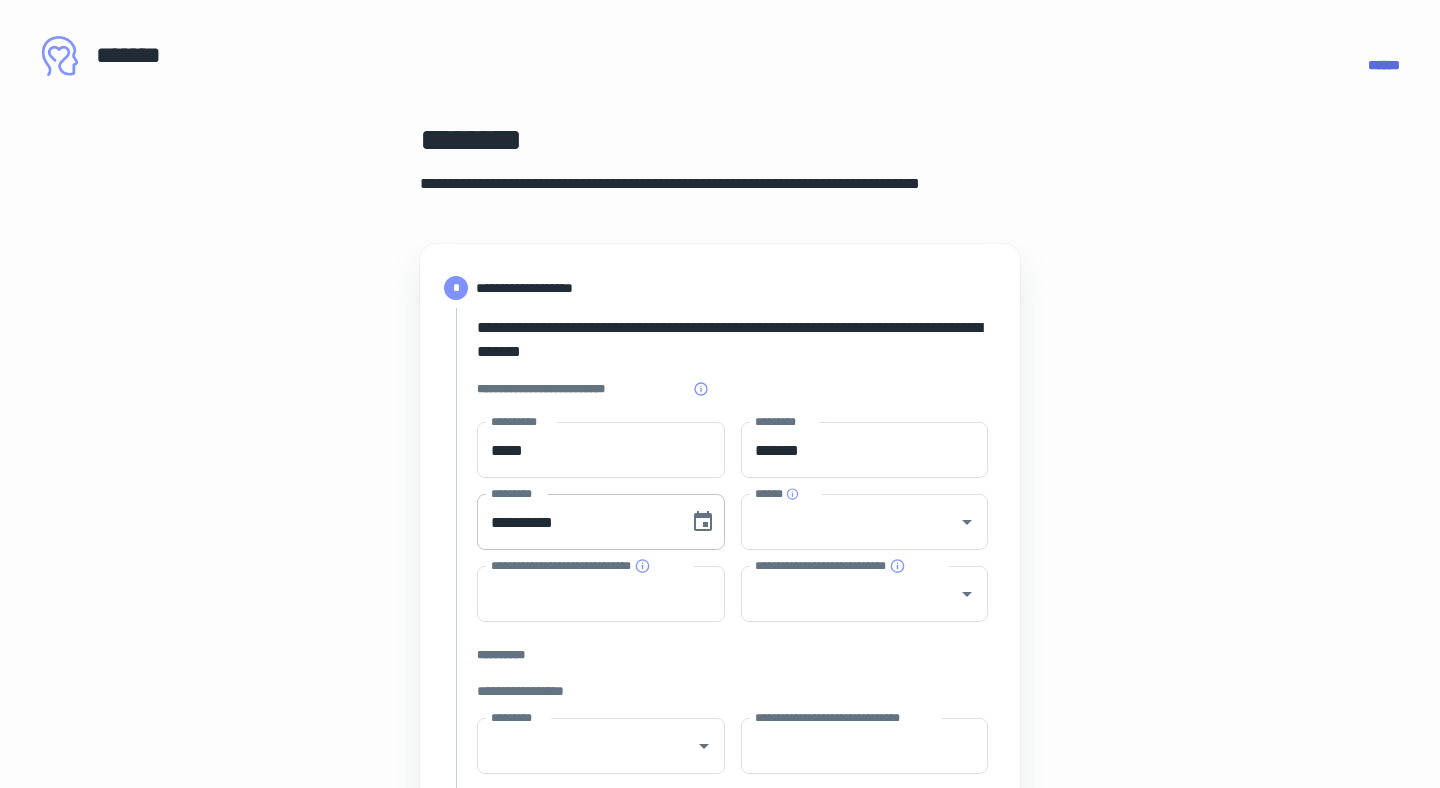 click on "**********" at bounding box center [576, 522] 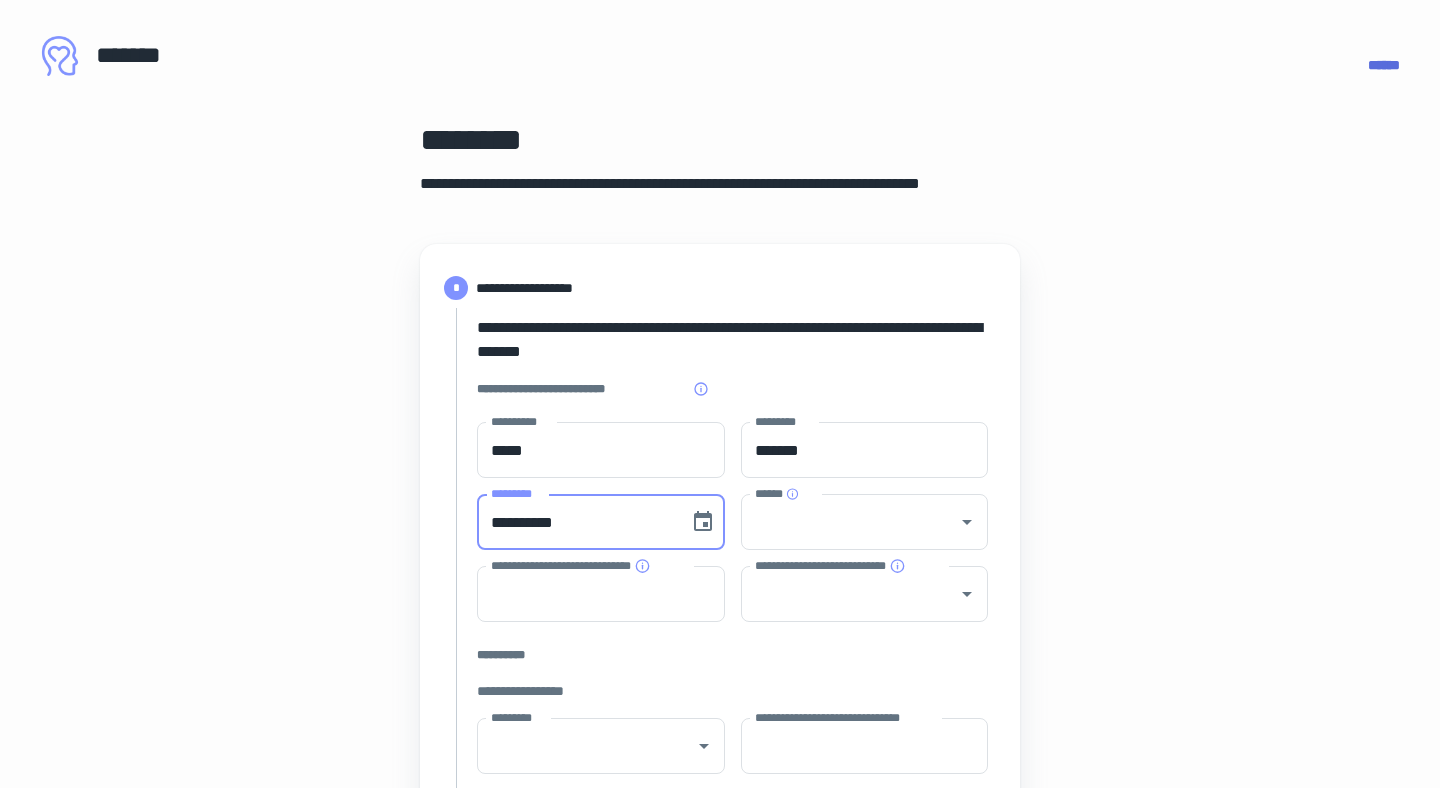 click on "**********" at bounding box center [576, 522] 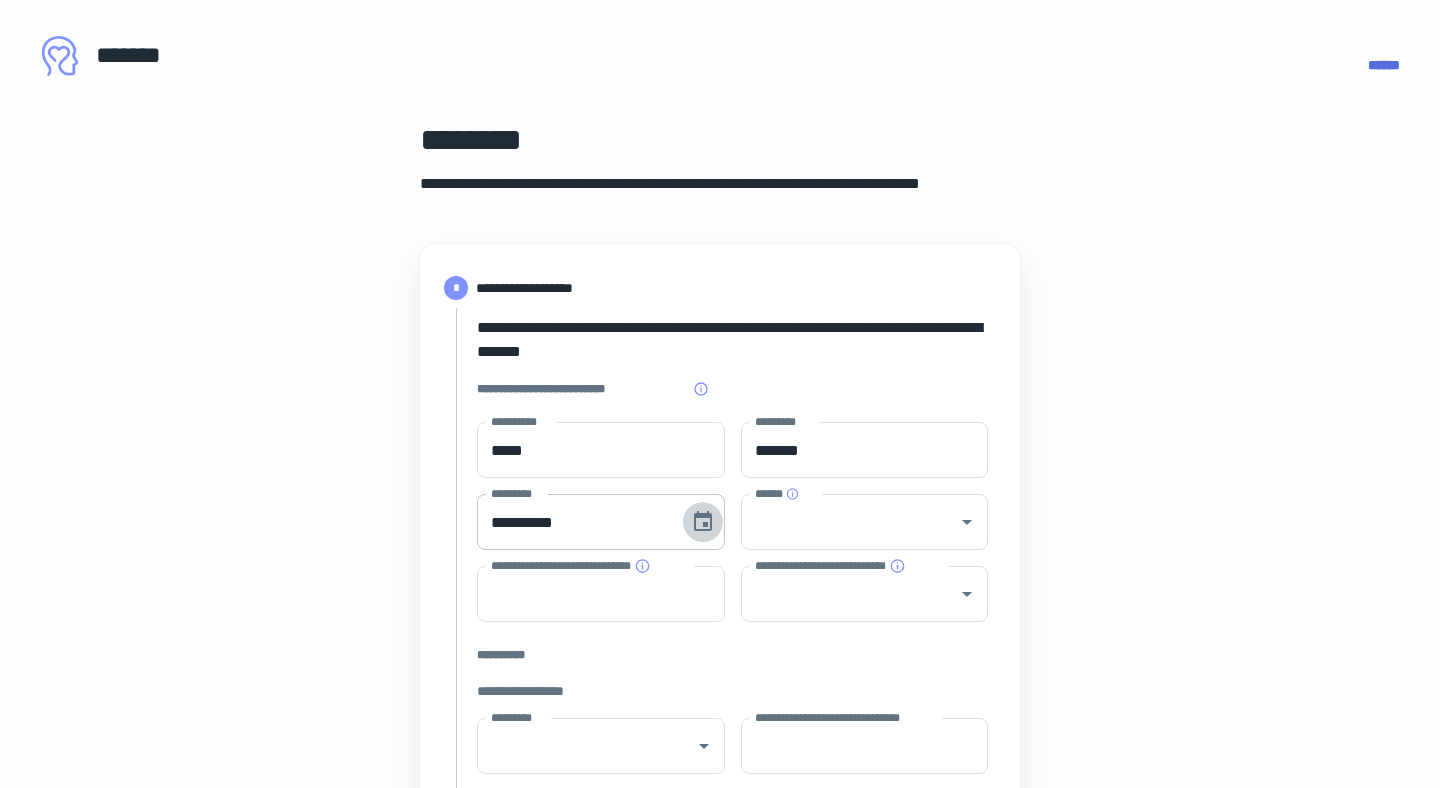 type 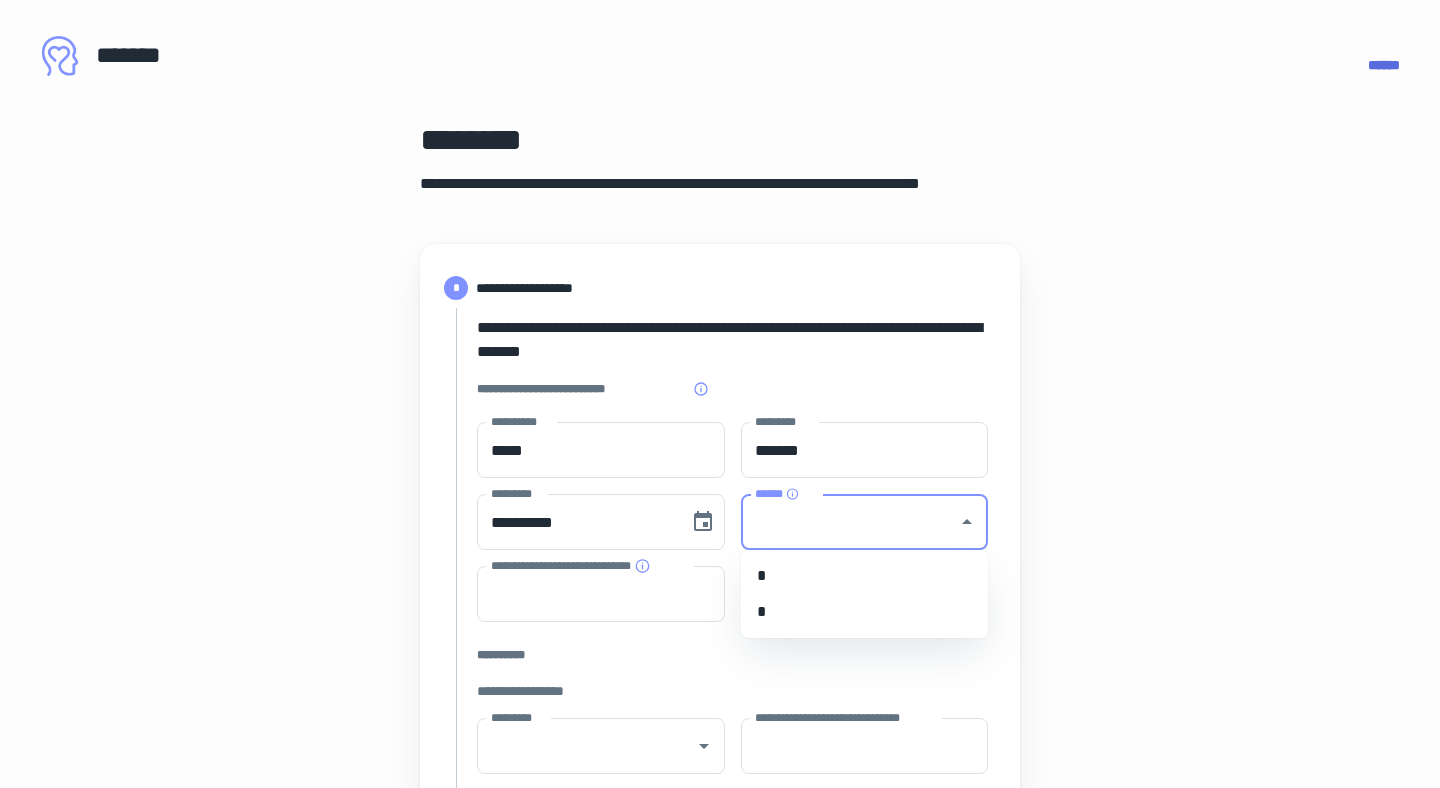 click on "******" at bounding box center [850, 522] 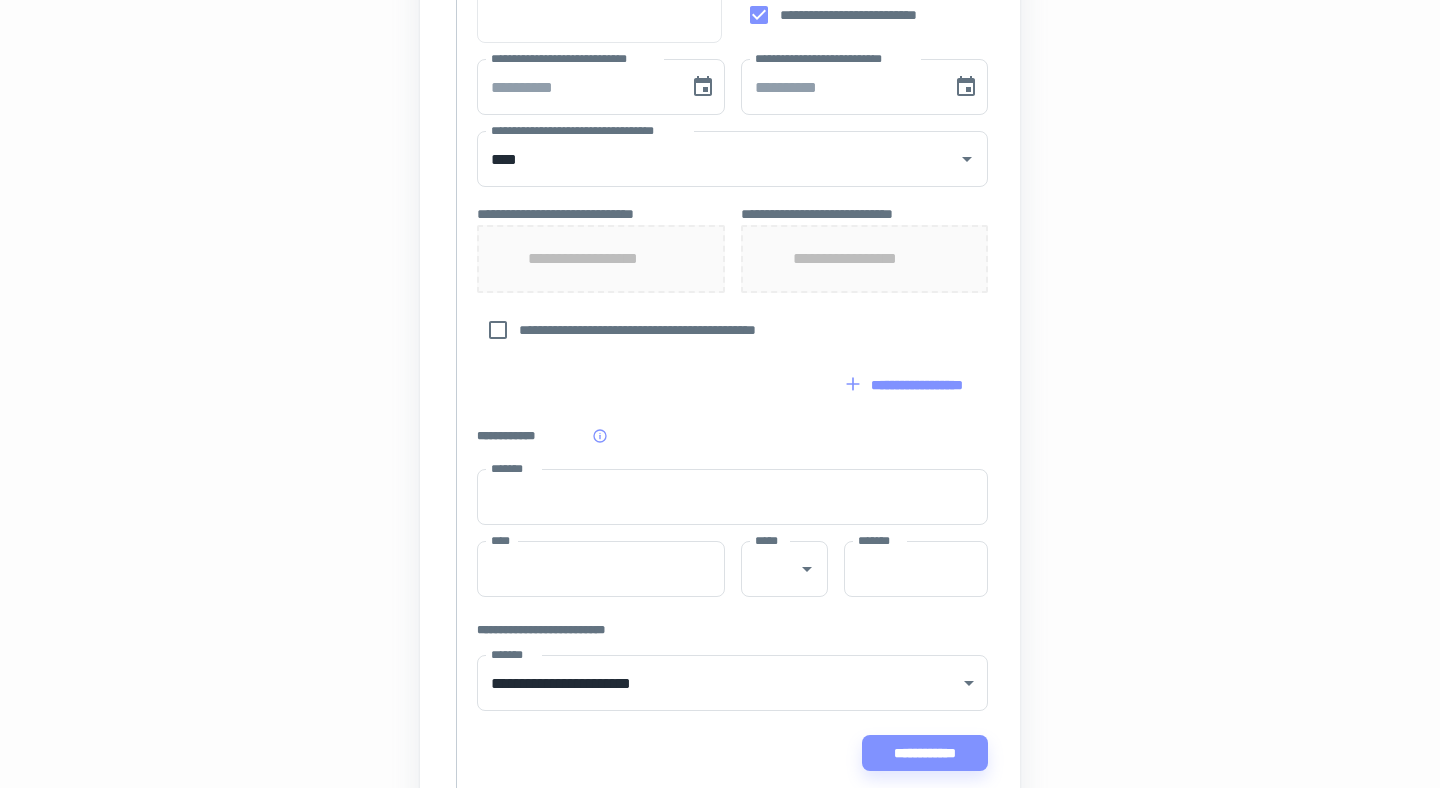 scroll, scrollTop: 957, scrollLeft: 0, axis: vertical 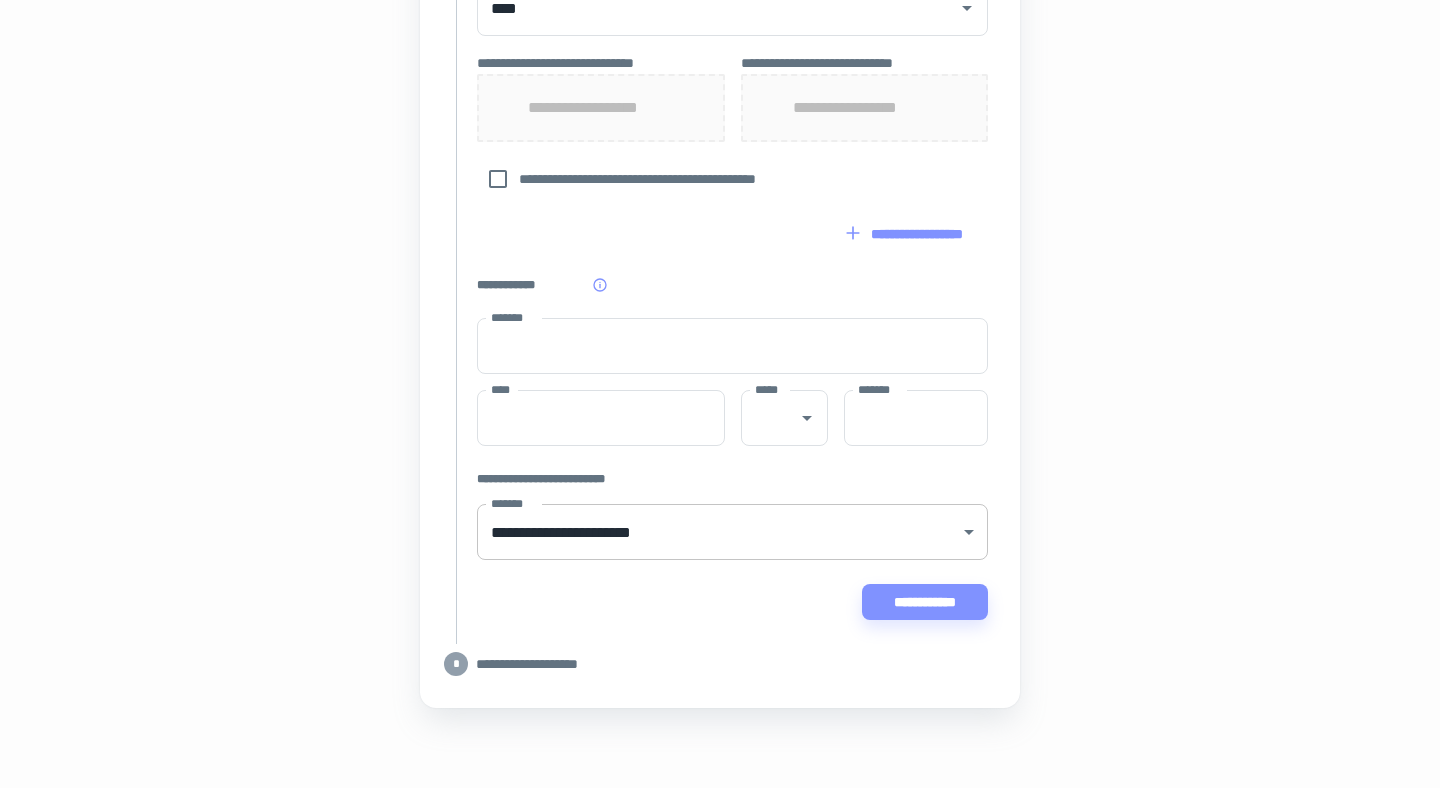 click on "[FIRST] [LAST] [STREET] [CITY], [STATE] [ZIP] [COUNTRY] [PHONE] [EMAIL] [DOB] [SSN] [CC] [DL]" at bounding box center [720, -563] 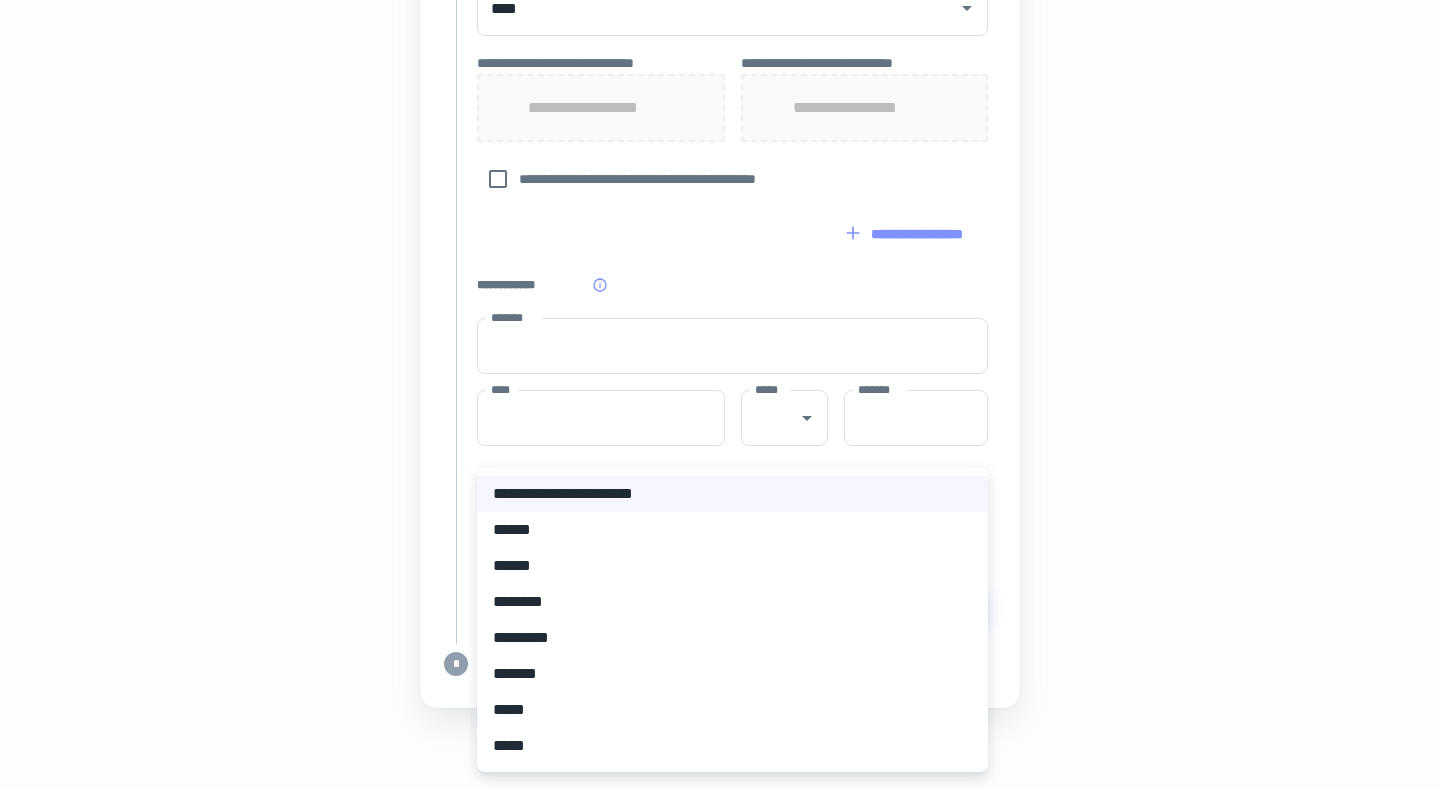 click at bounding box center [720, 394] 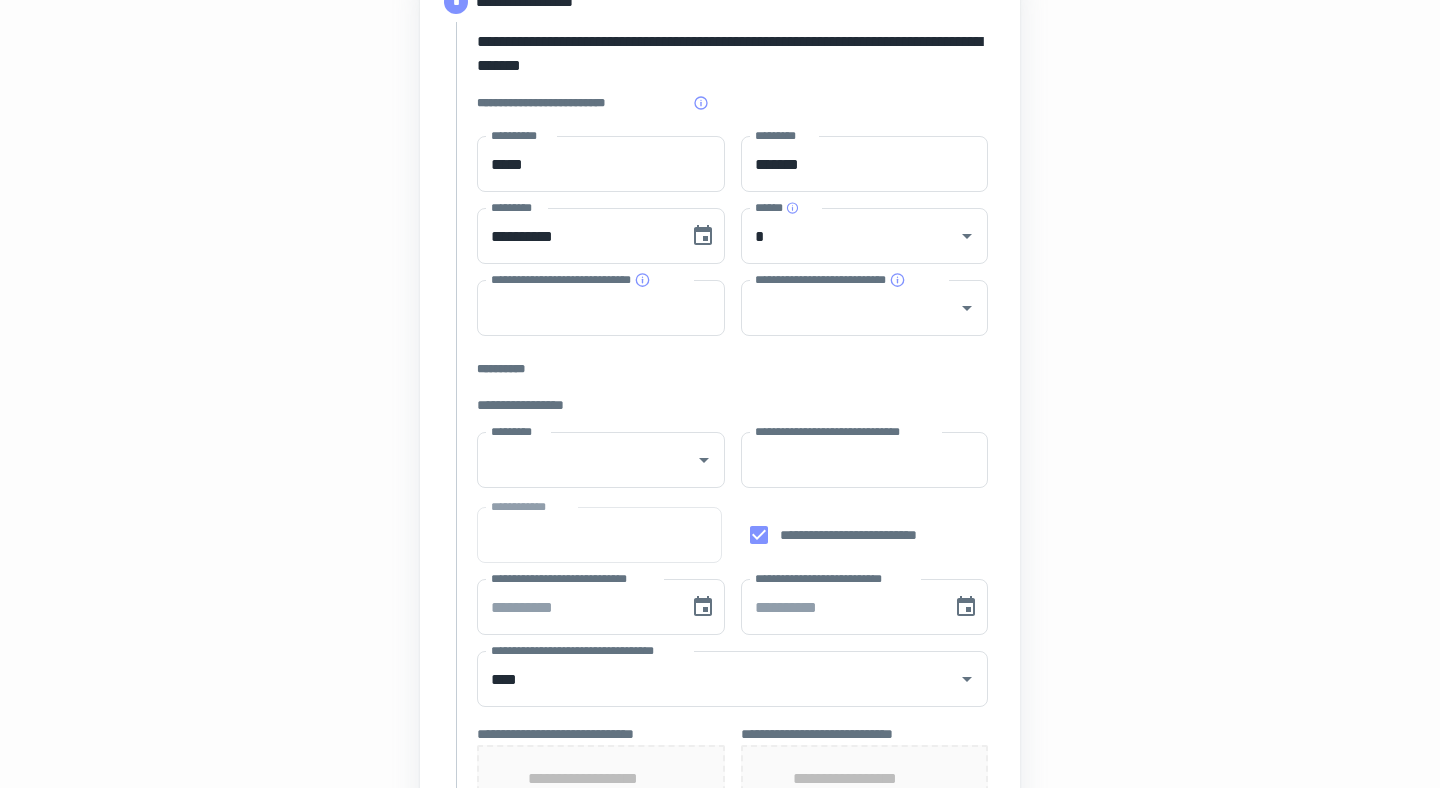 scroll, scrollTop: 402, scrollLeft: 0, axis: vertical 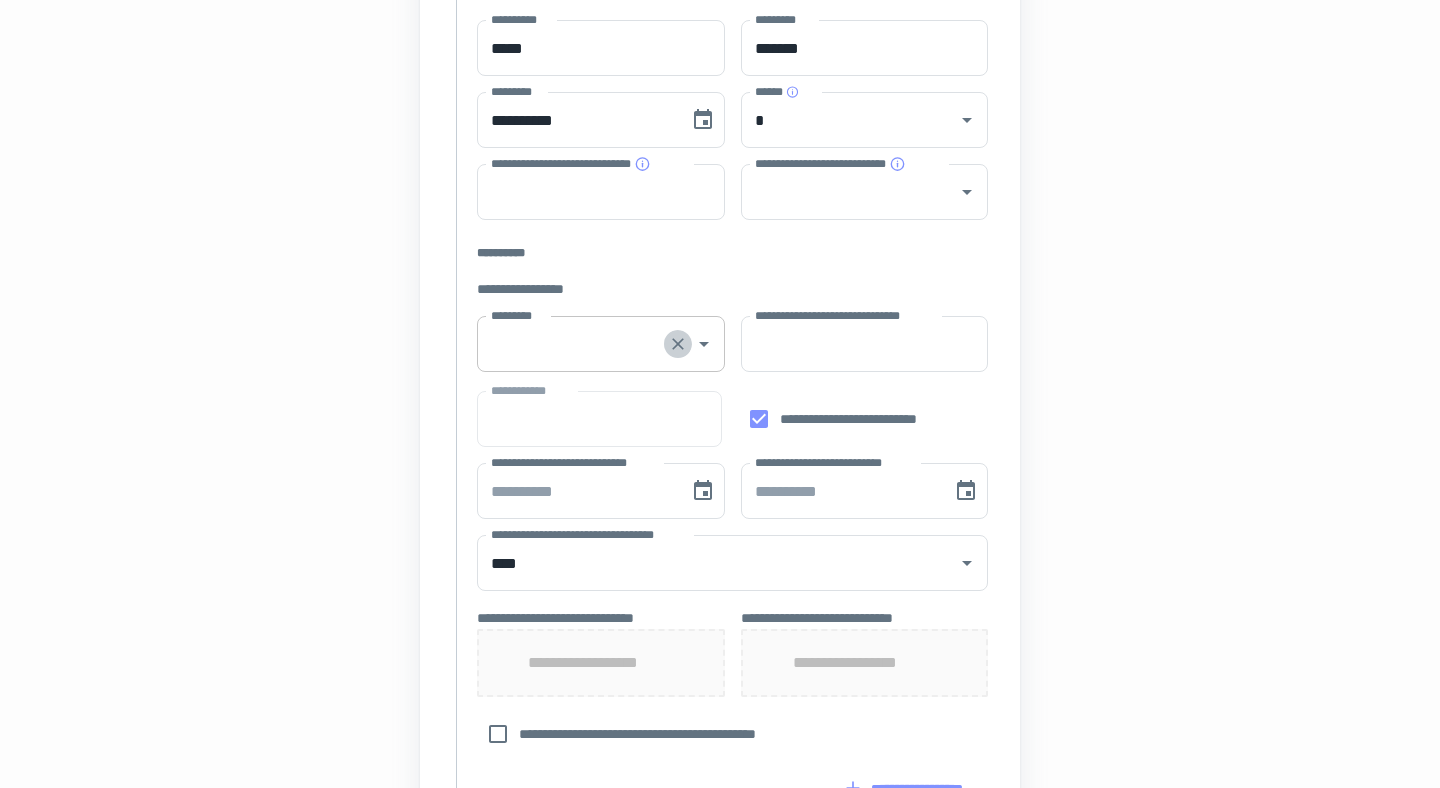 click 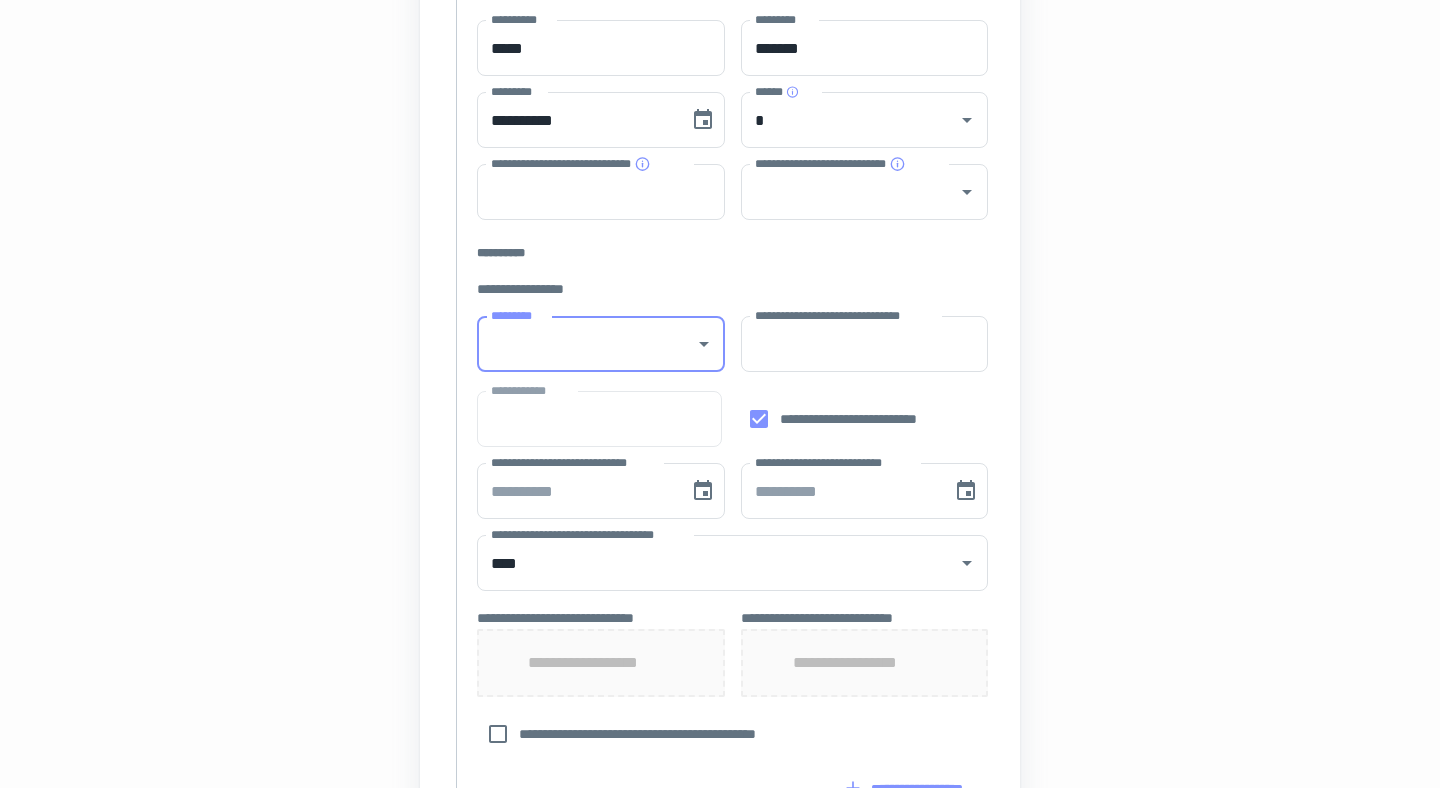 click on "*********" at bounding box center [586, 344] 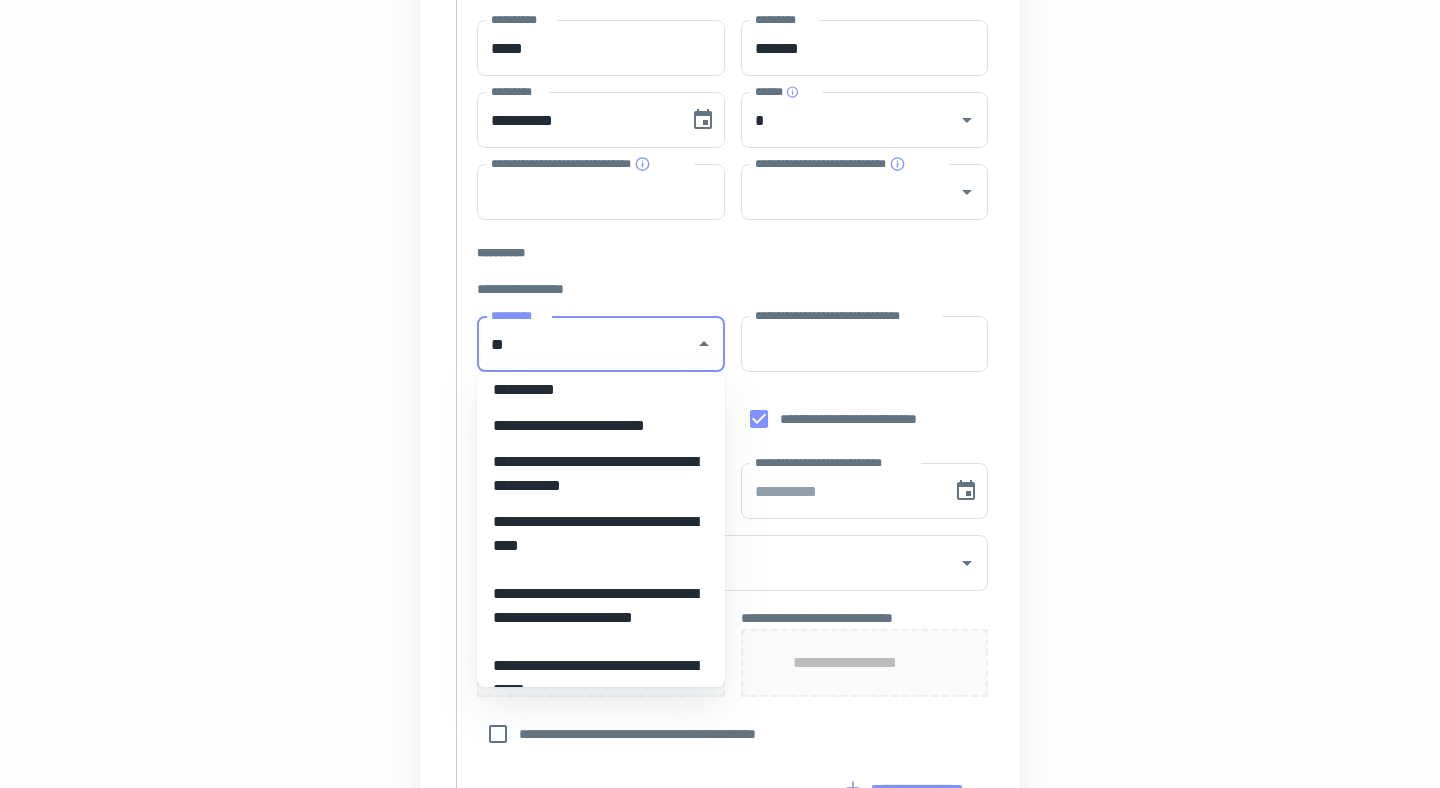 scroll, scrollTop: 0, scrollLeft: 0, axis: both 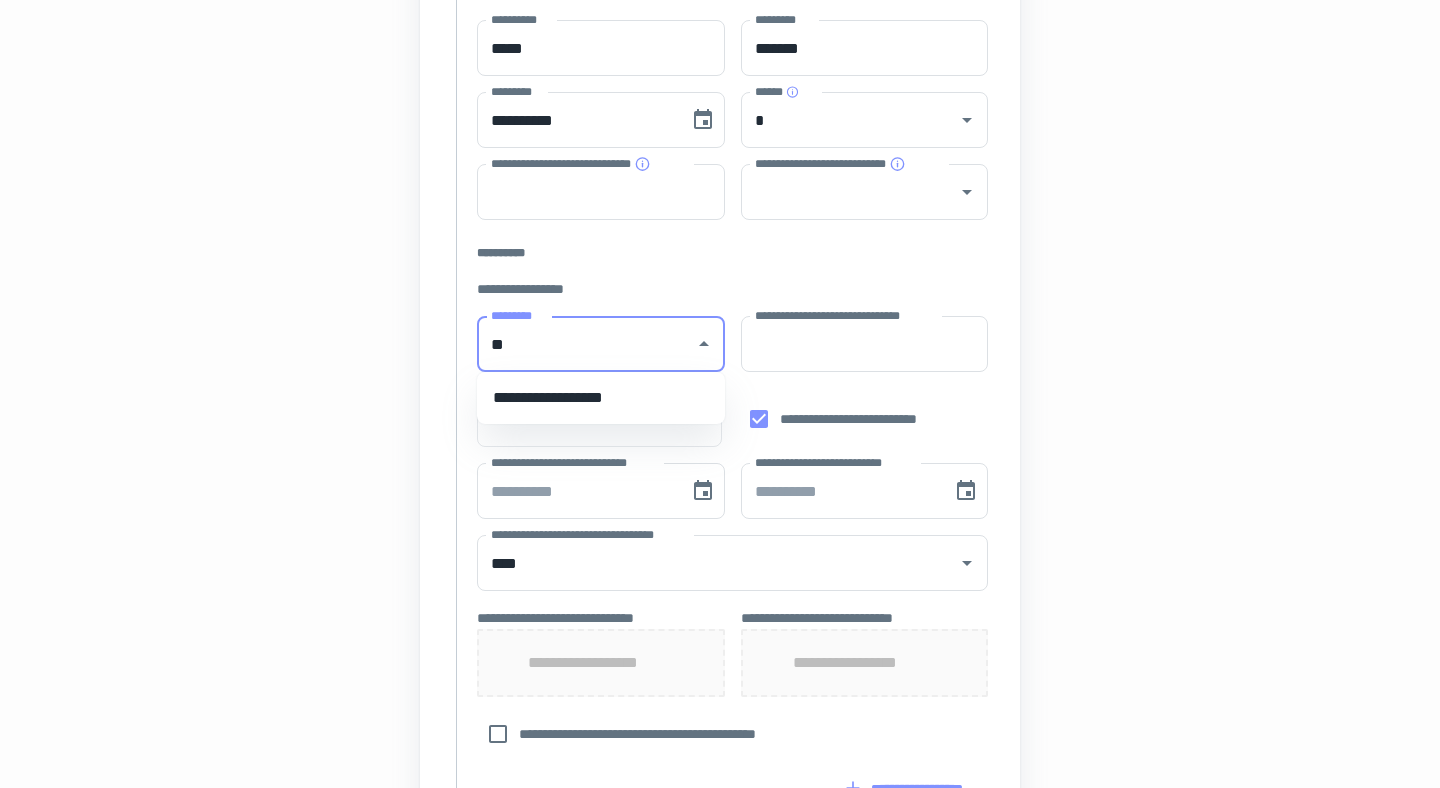 type on "*" 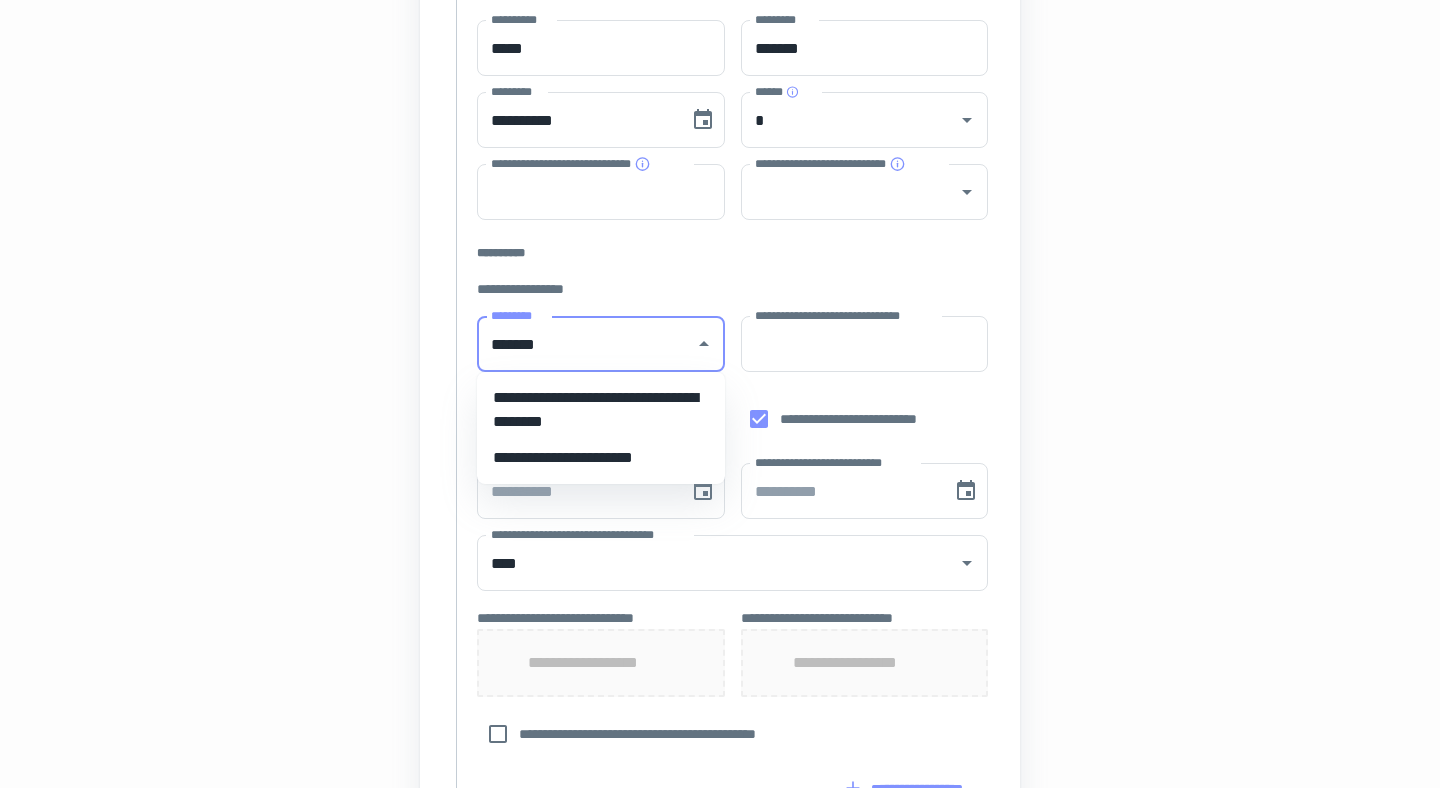 type on "*******" 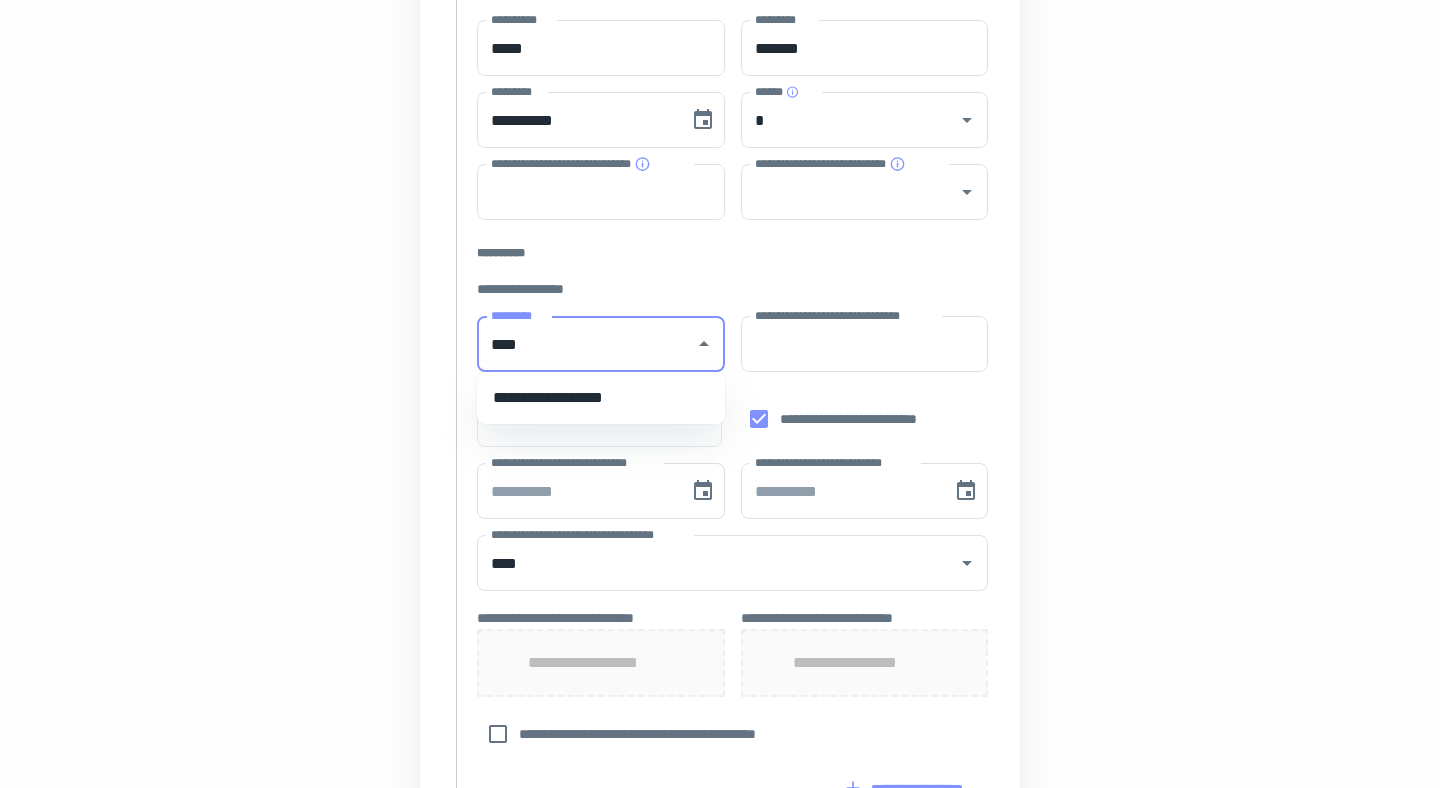 click on "**********" at bounding box center [601, 398] 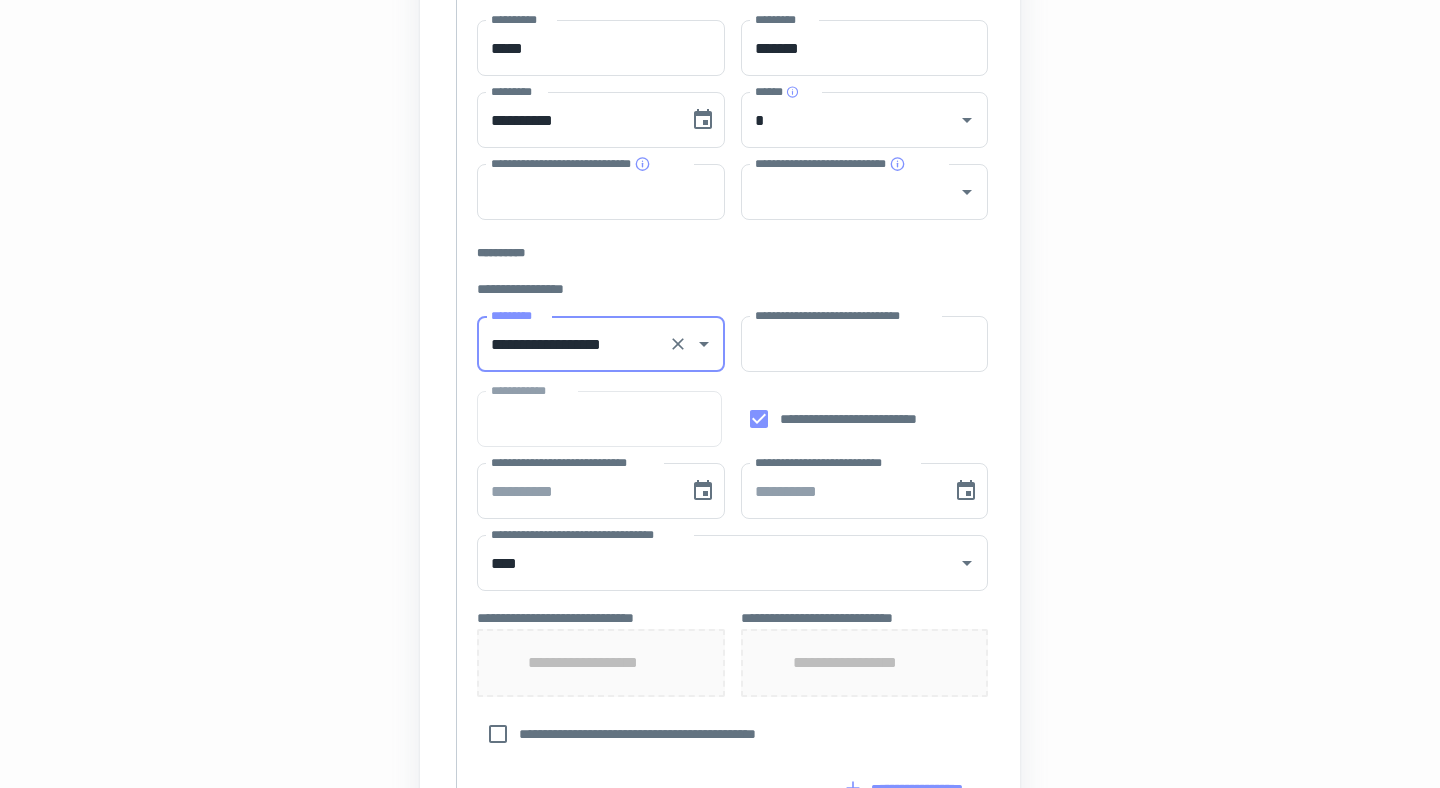type on "**********" 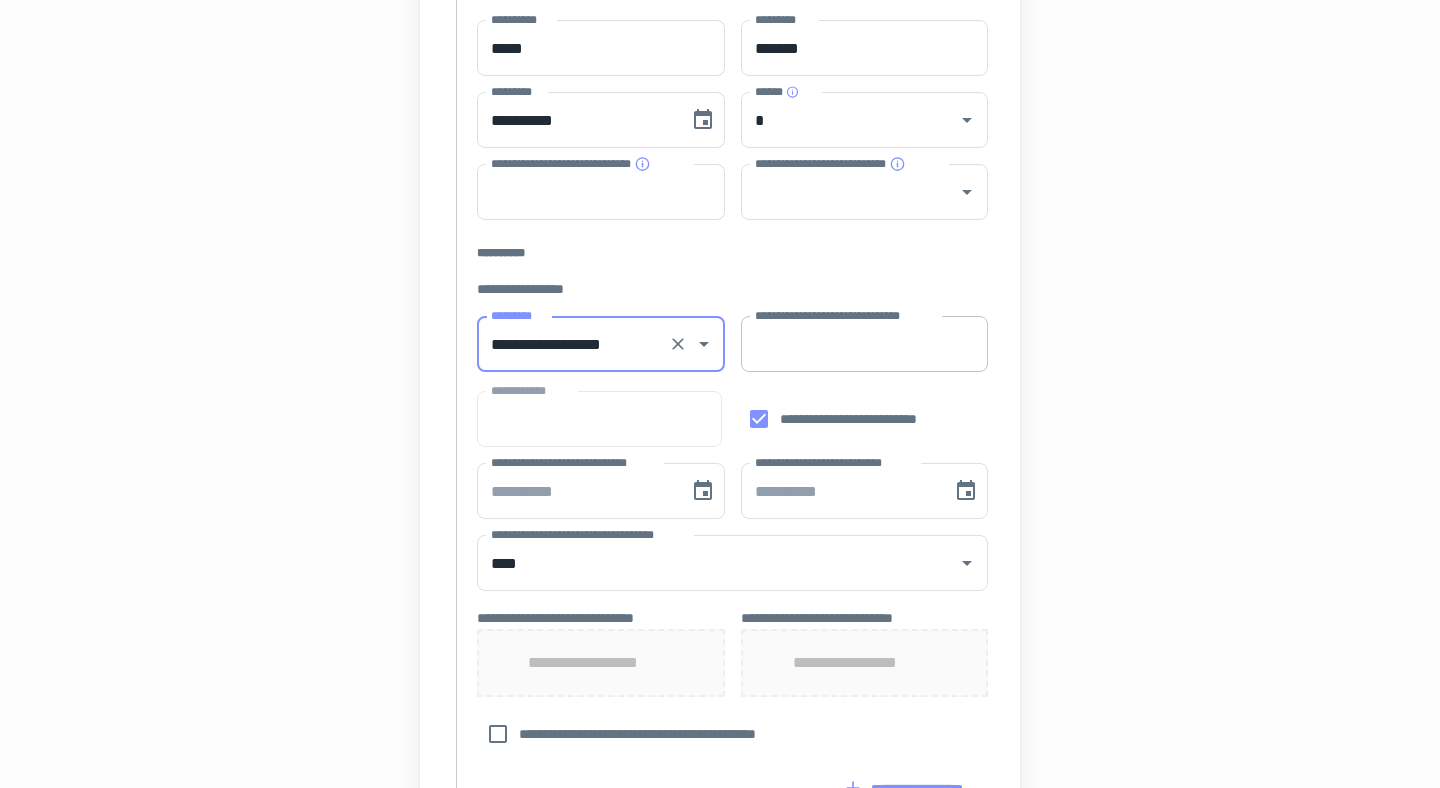 click on "**********" at bounding box center (865, 344) 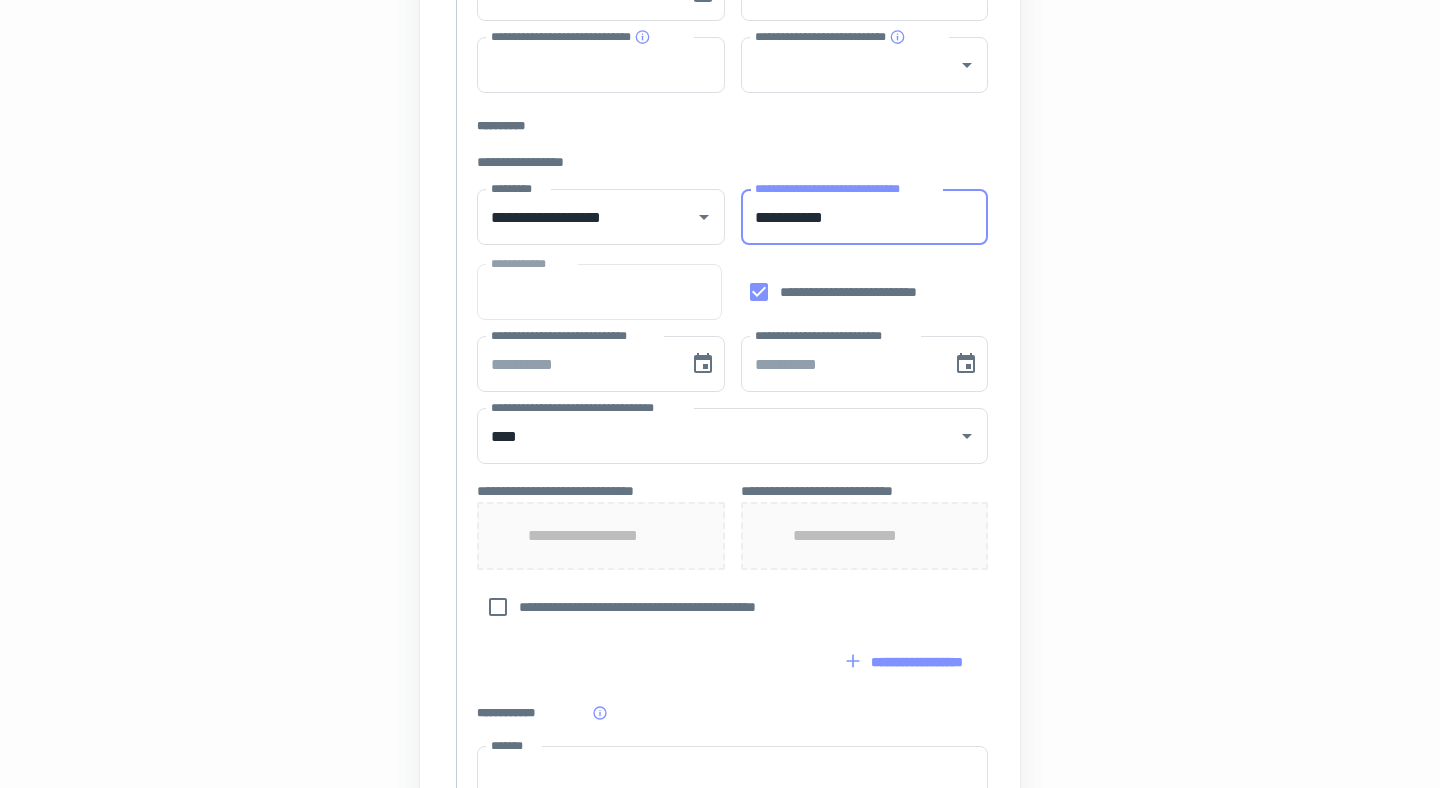 scroll, scrollTop: 759, scrollLeft: 0, axis: vertical 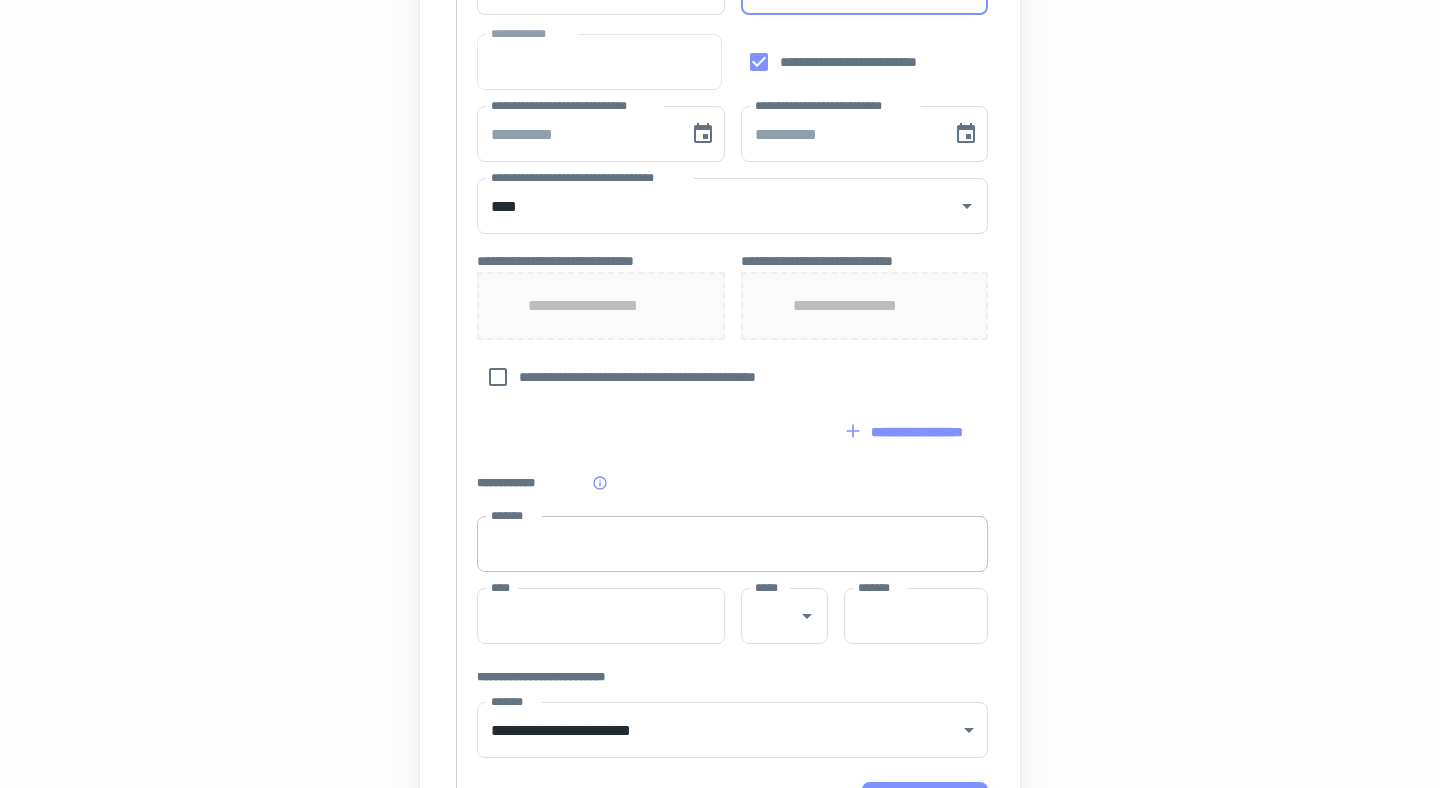 type on "**********" 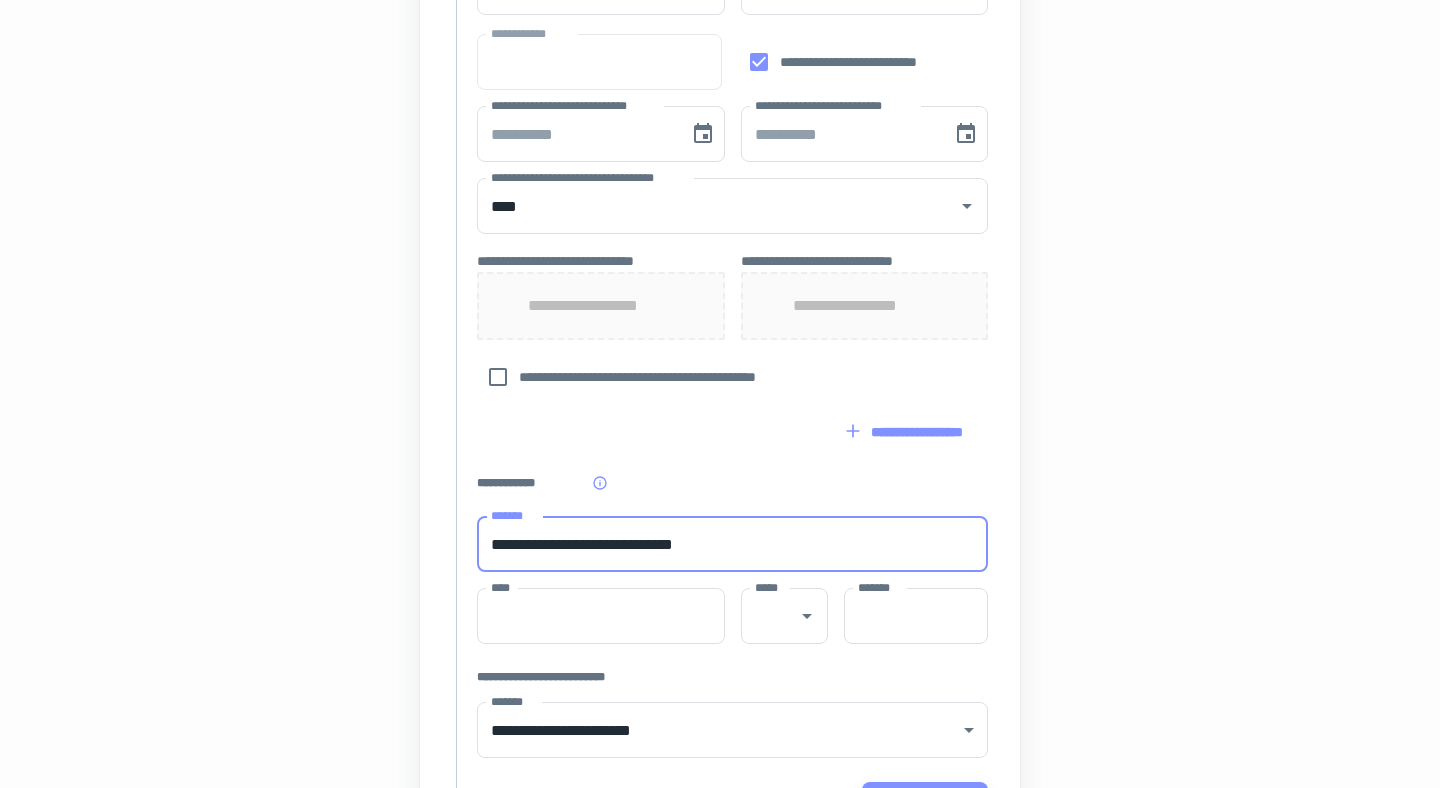 type on "**********" 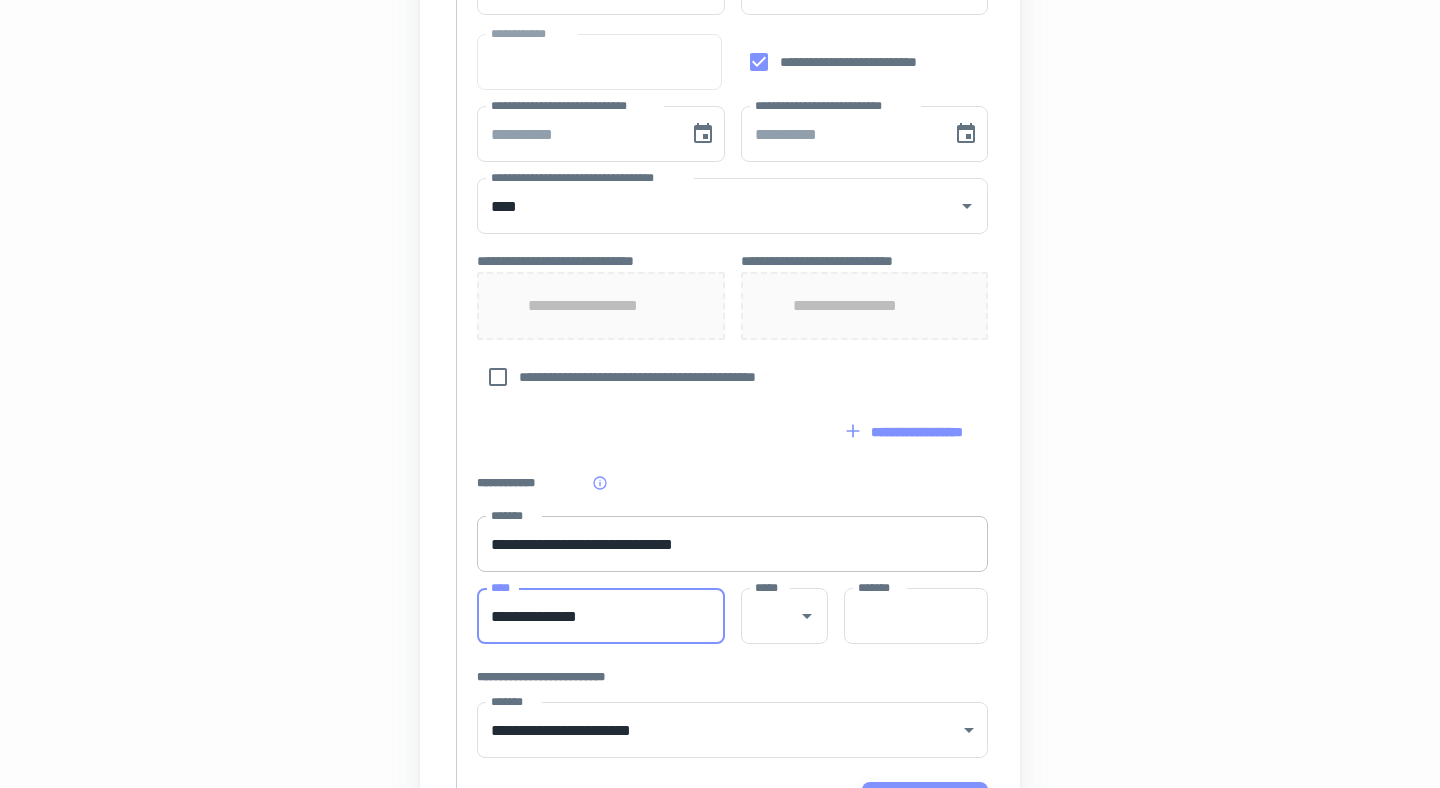 type on "**********" 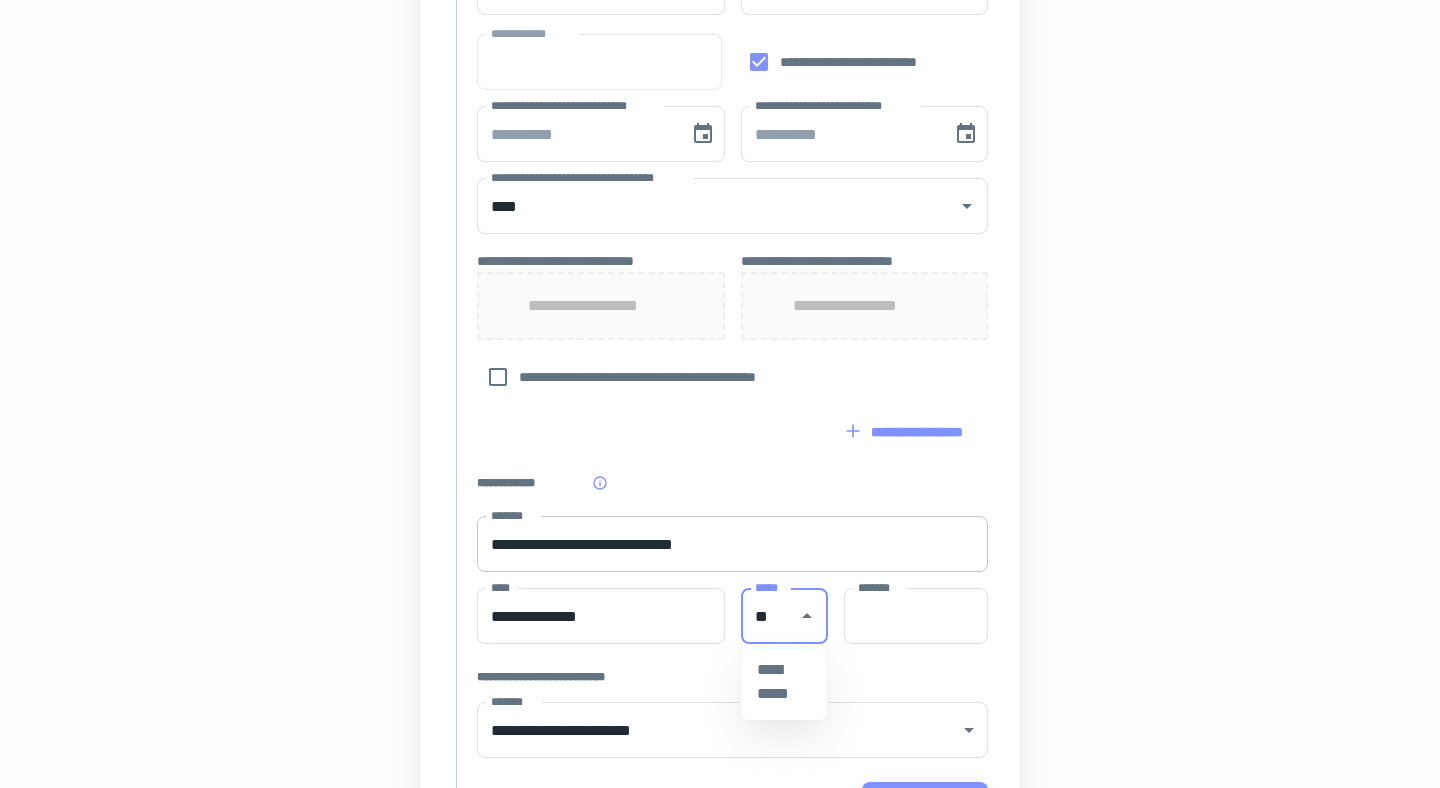 type on "*" 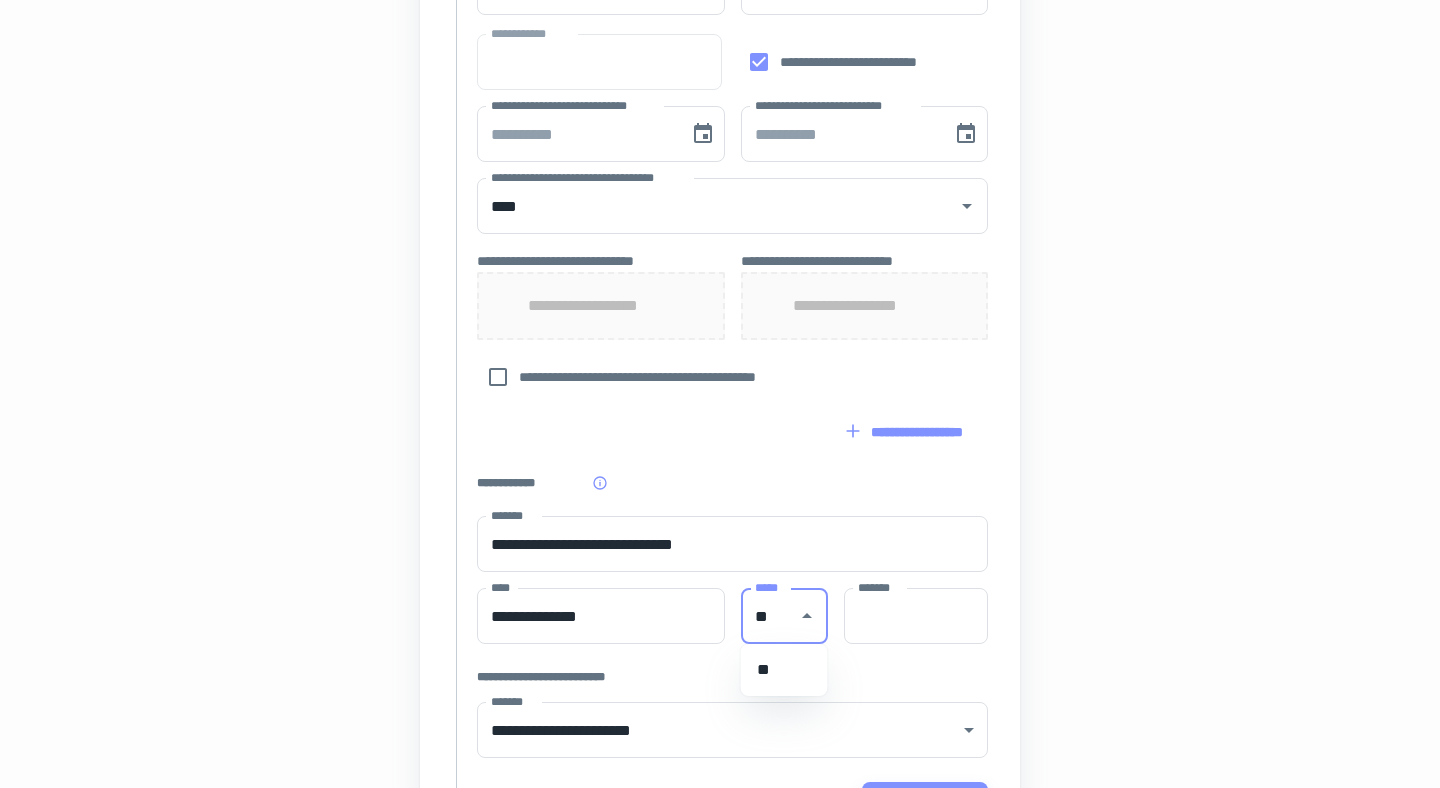 click on "**" at bounding box center [784, 670] 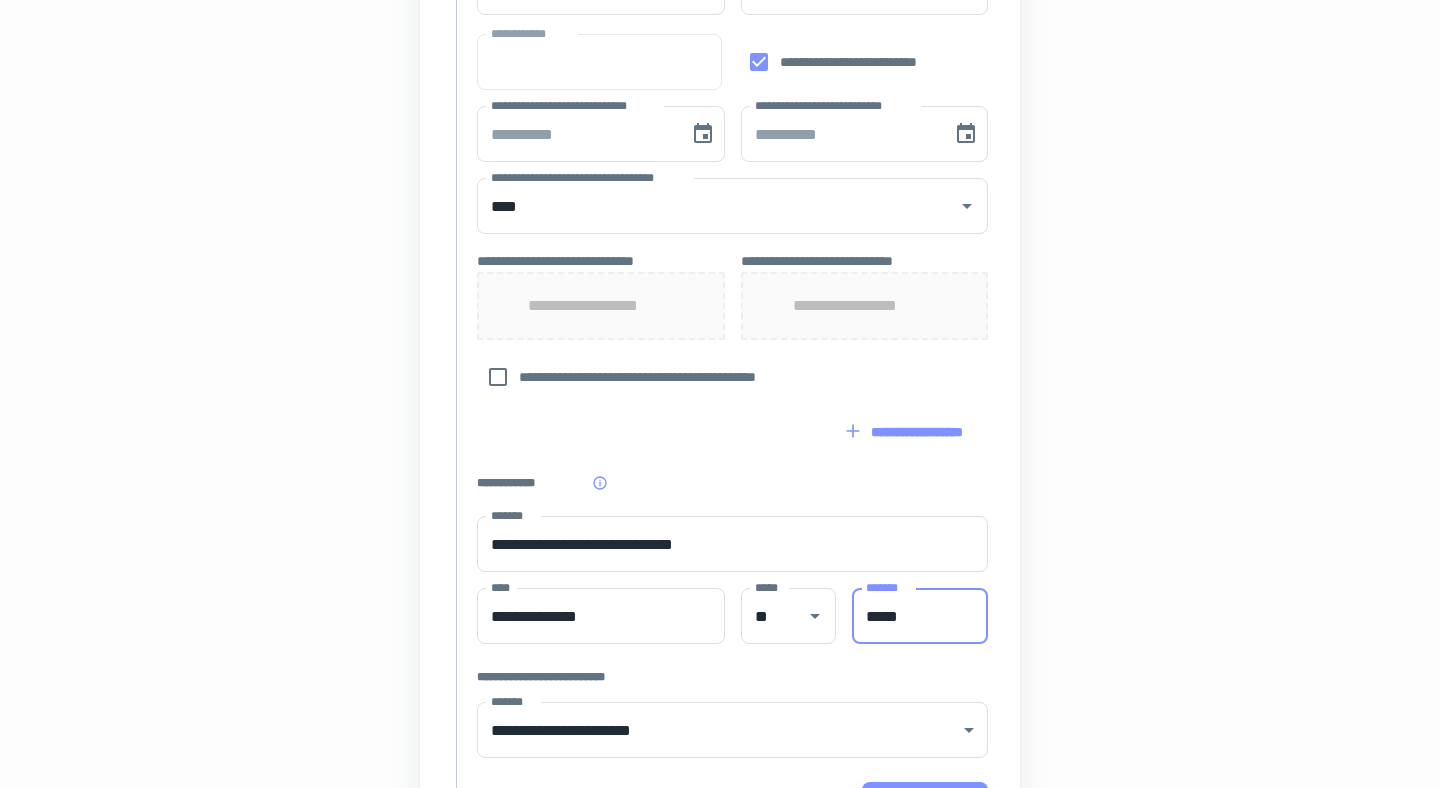 scroll, scrollTop: 957, scrollLeft: 0, axis: vertical 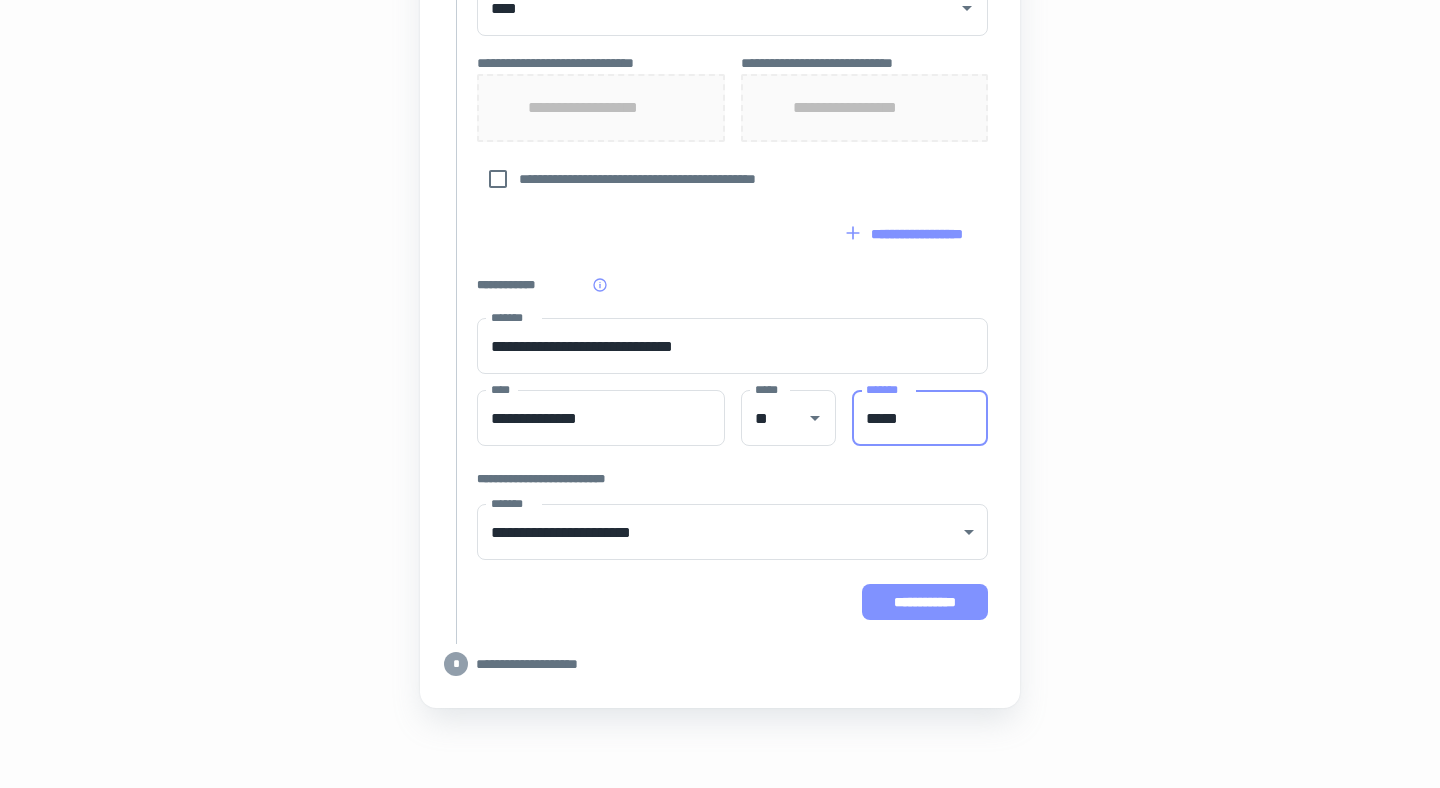 click on "**********" at bounding box center (925, 602) 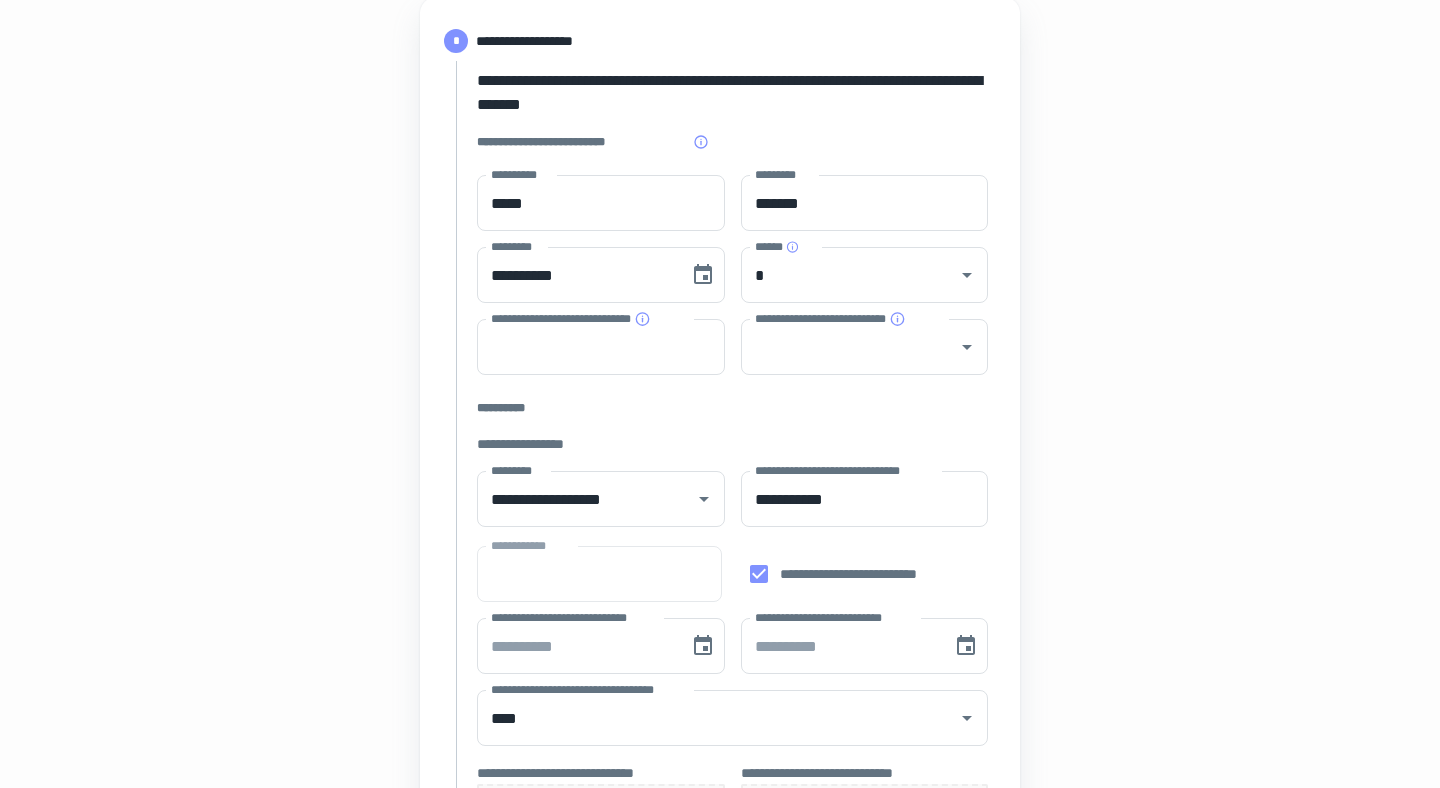 scroll, scrollTop: 0, scrollLeft: 0, axis: both 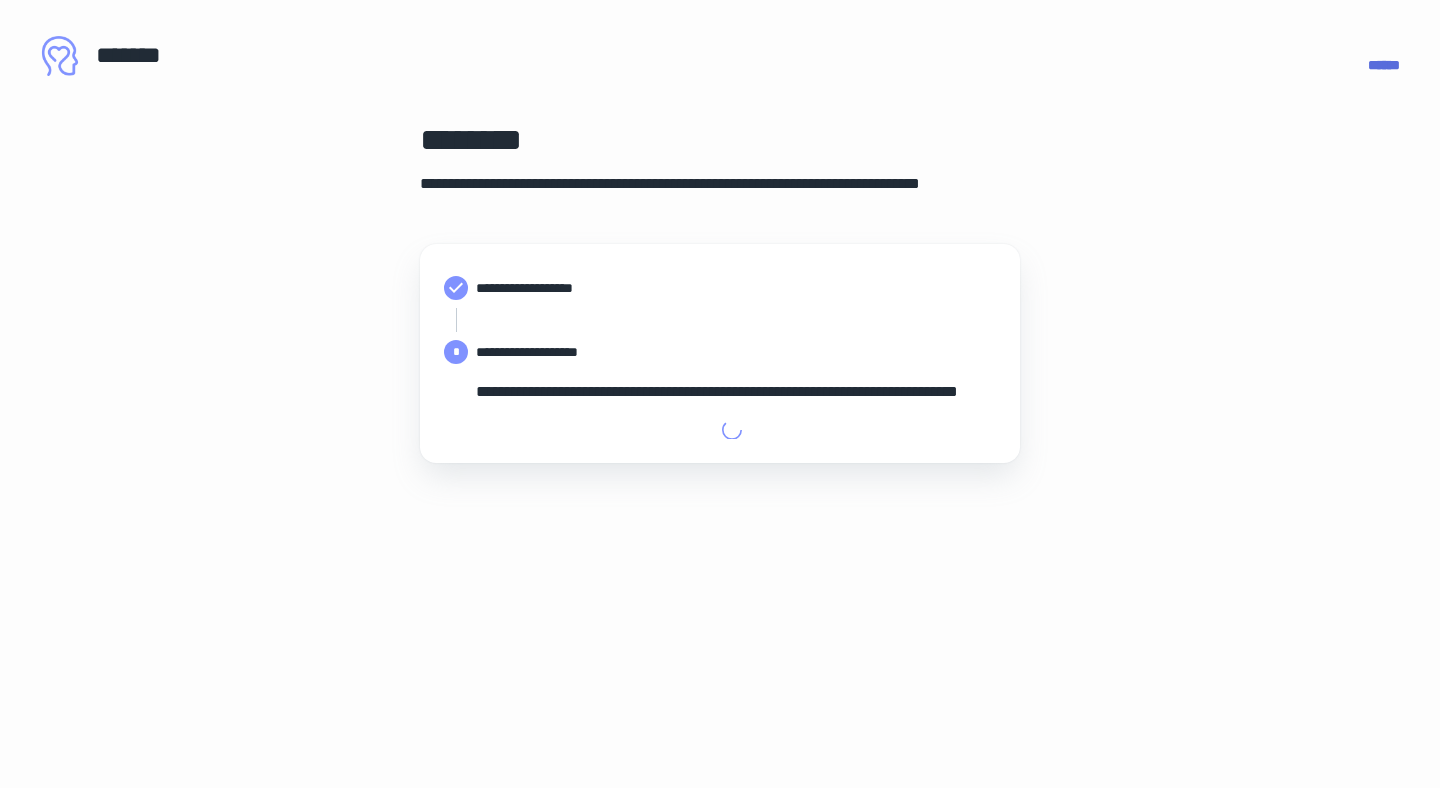 type on "**********" 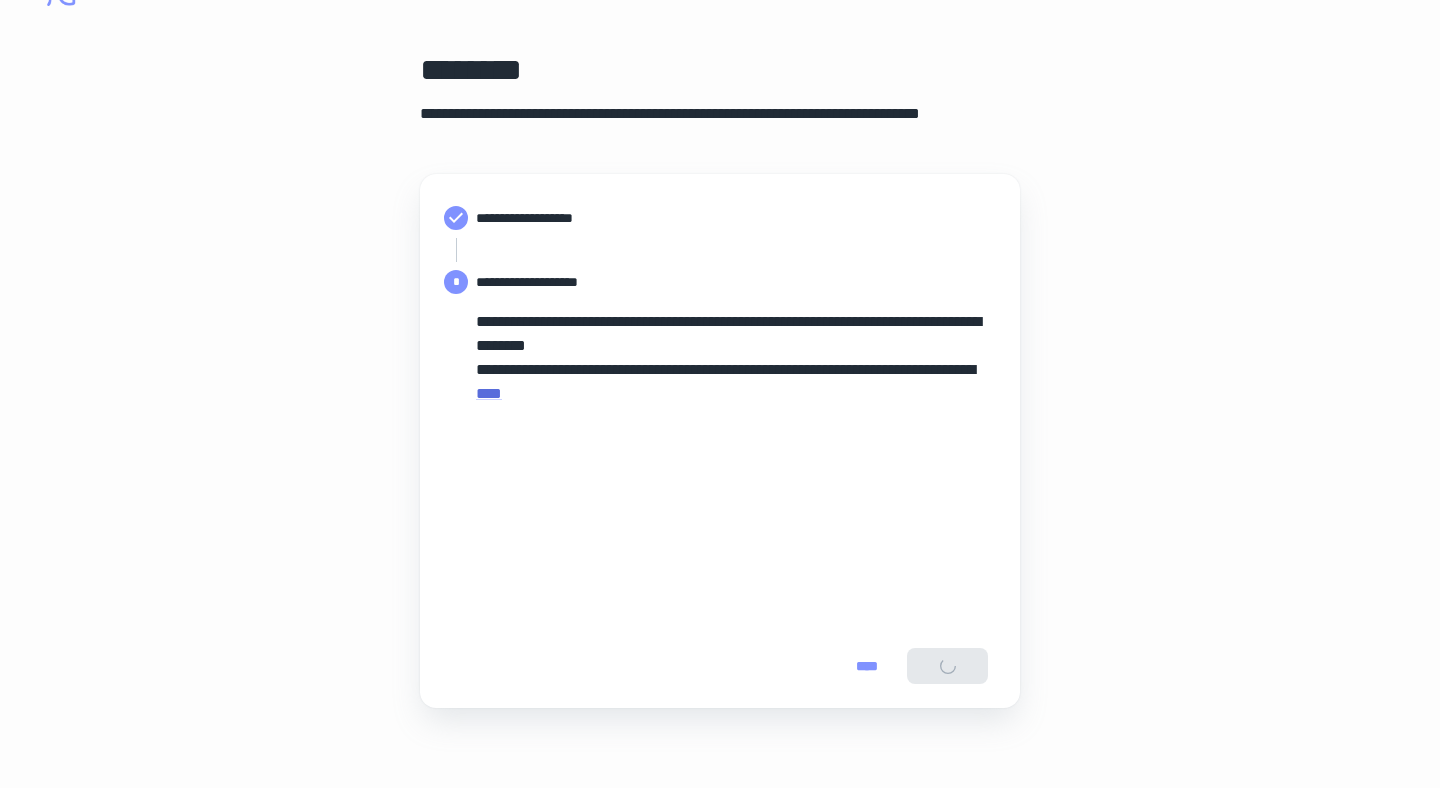scroll, scrollTop: 70, scrollLeft: 0, axis: vertical 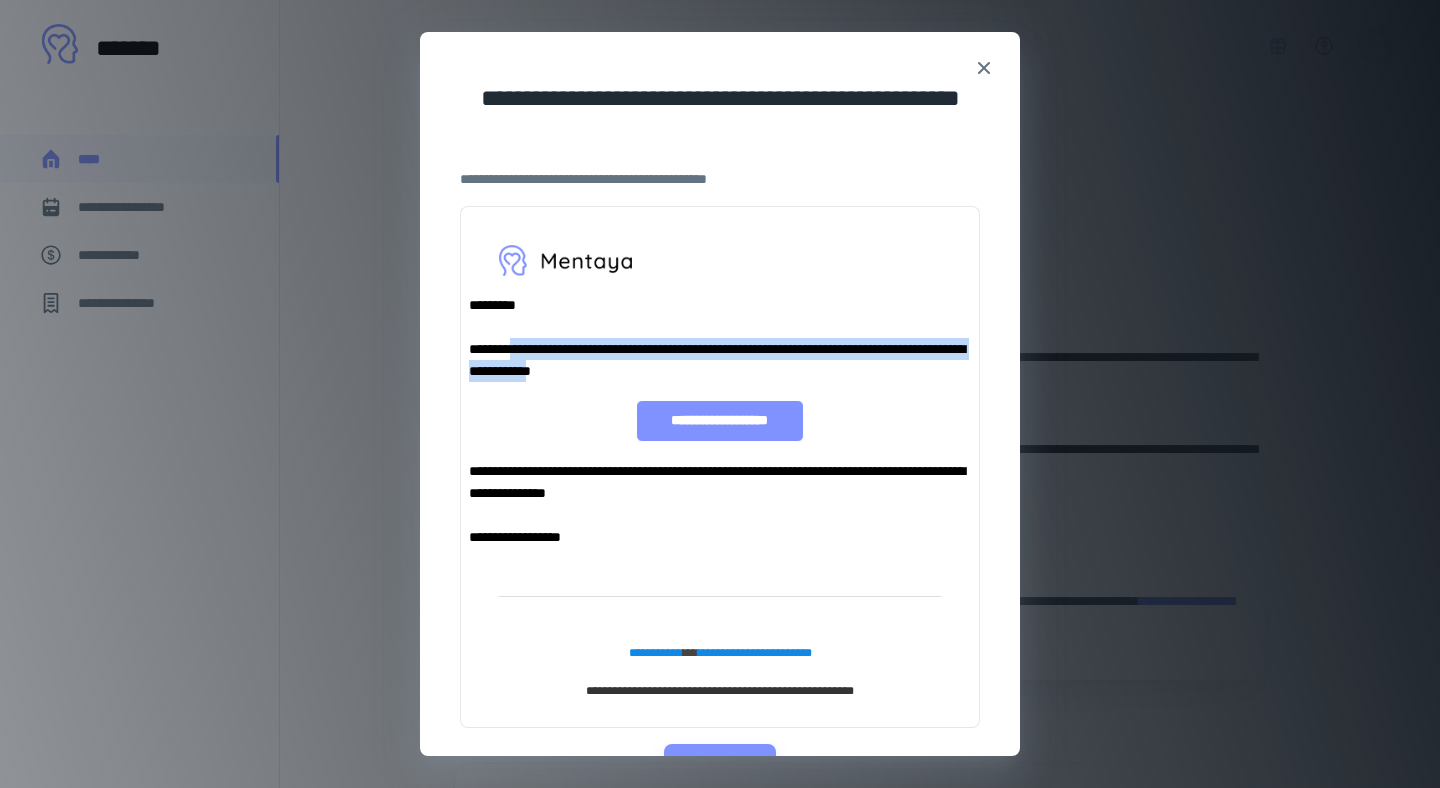 drag, startPoint x: 515, startPoint y: 347, endPoint x: 664, endPoint y: 374, distance: 151.42654 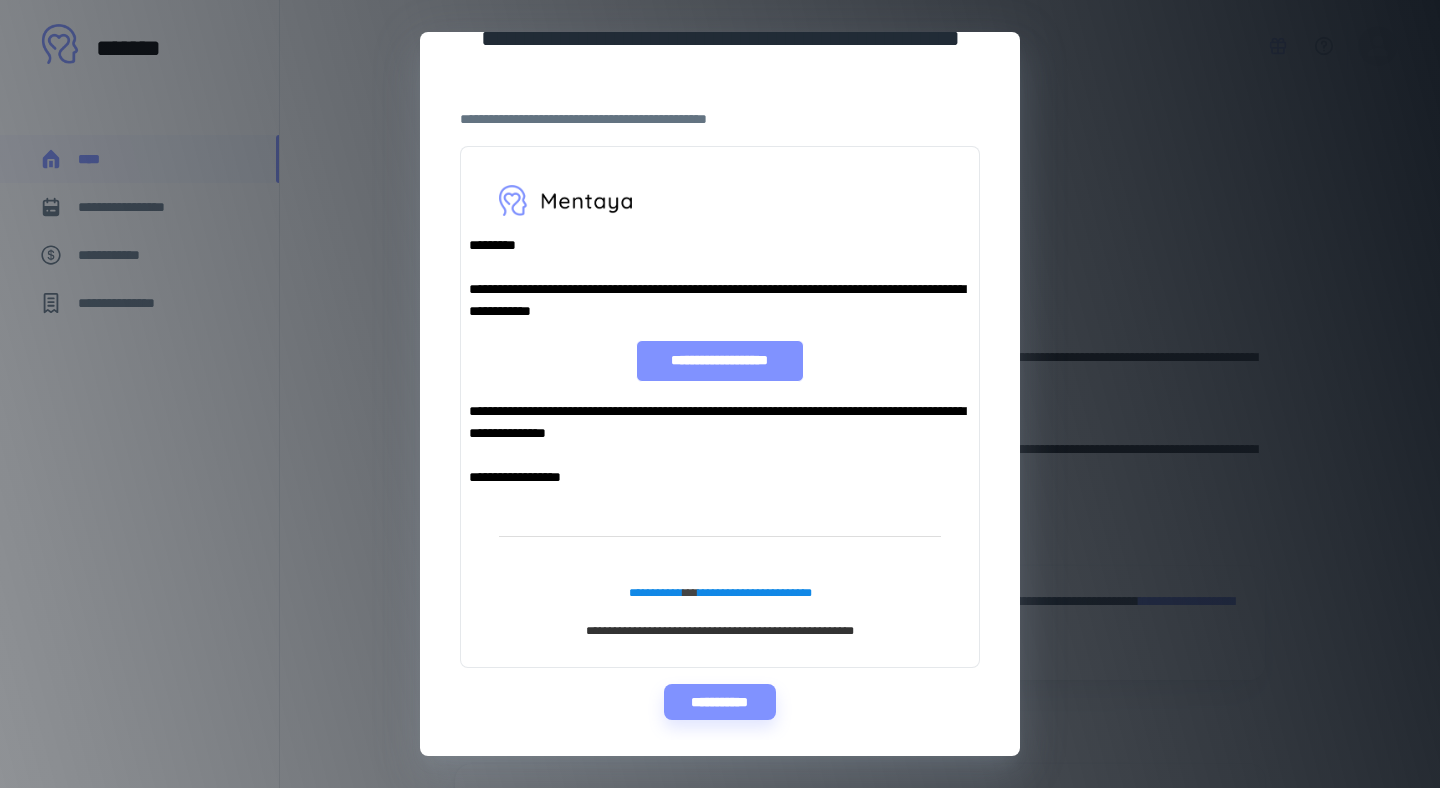 scroll, scrollTop: 0, scrollLeft: 0, axis: both 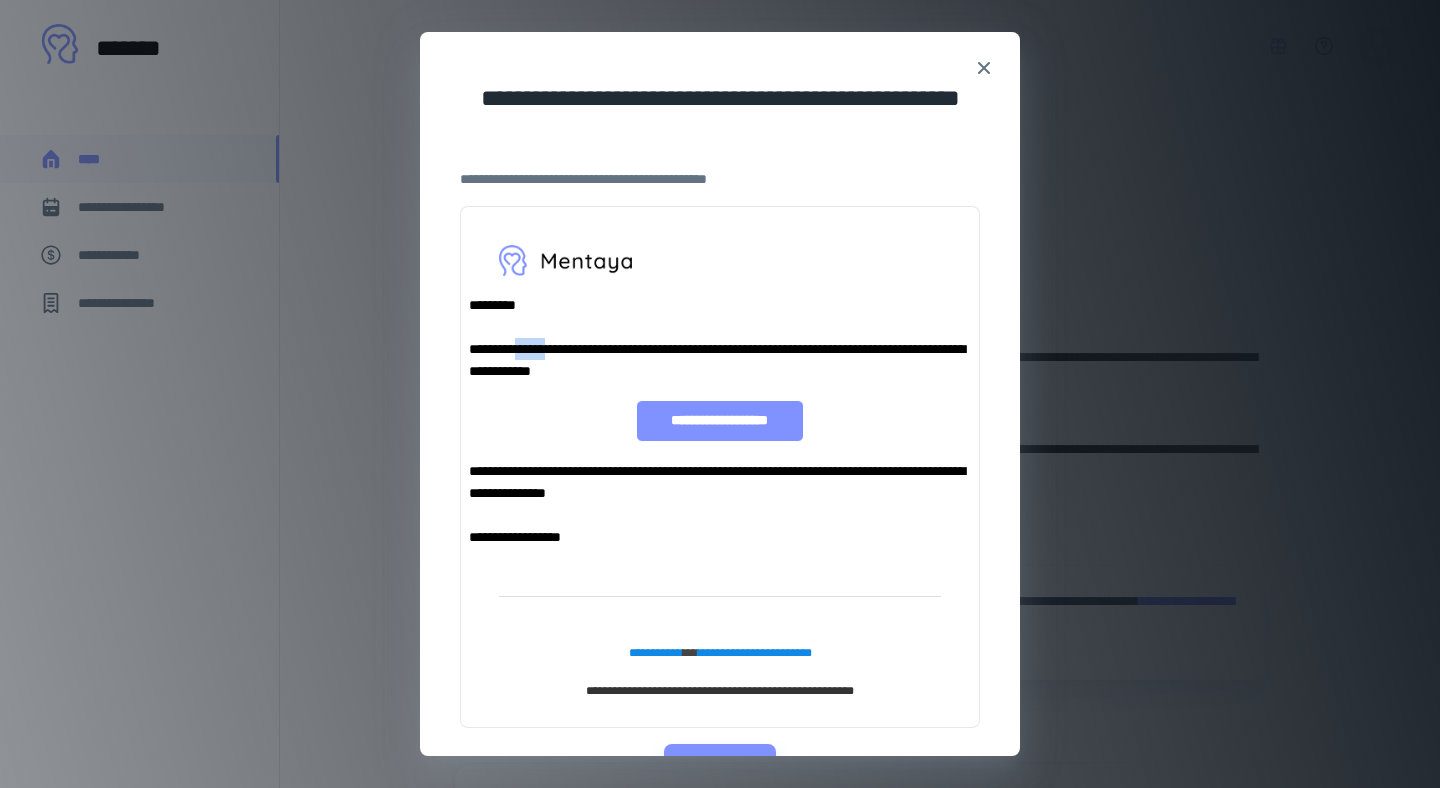 drag, startPoint x: 526, startPoint y: 345, endPoint x: 554, endPoint y: 345, distance: 28 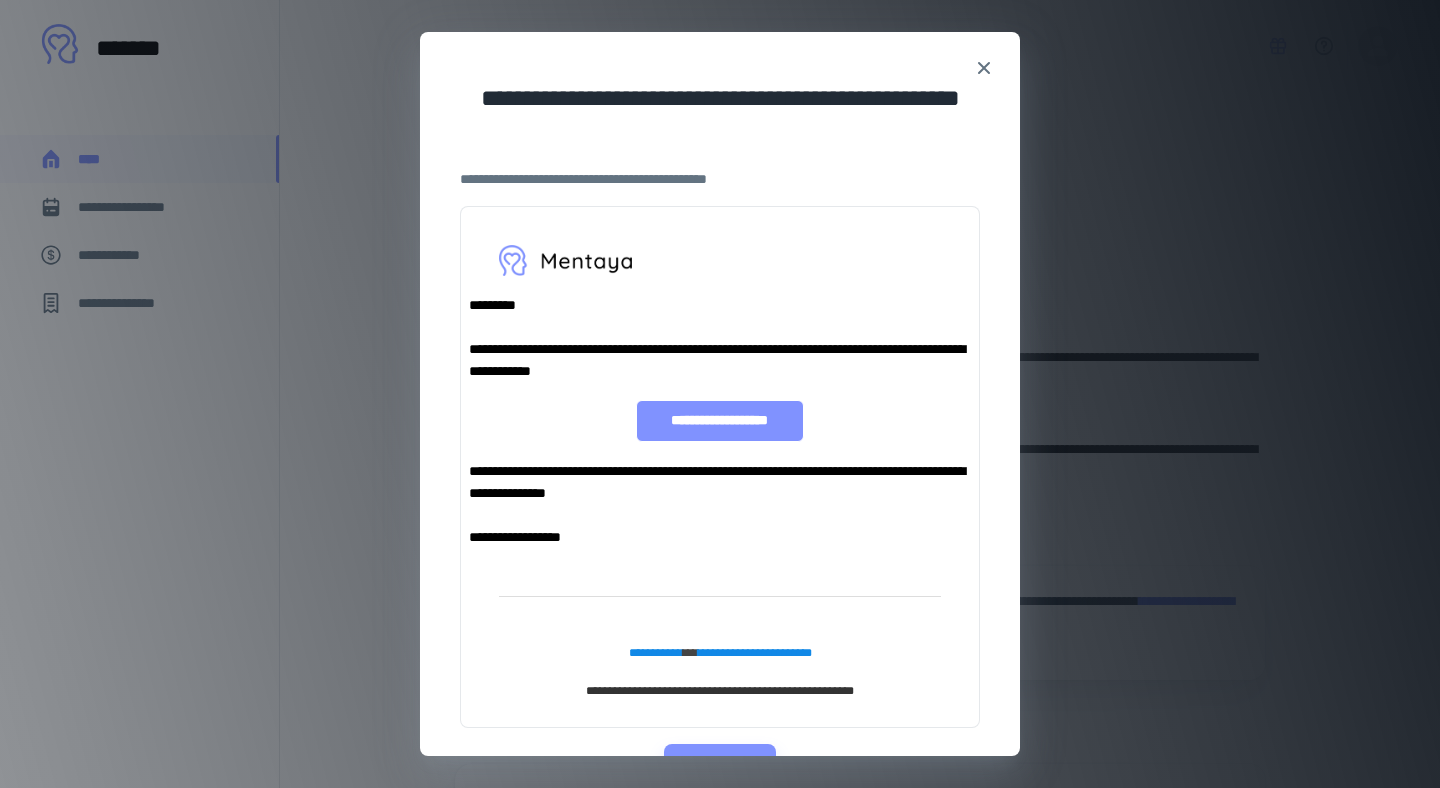 scroll, scrollTop: 1, scrollLeft: 0, axis: vertical 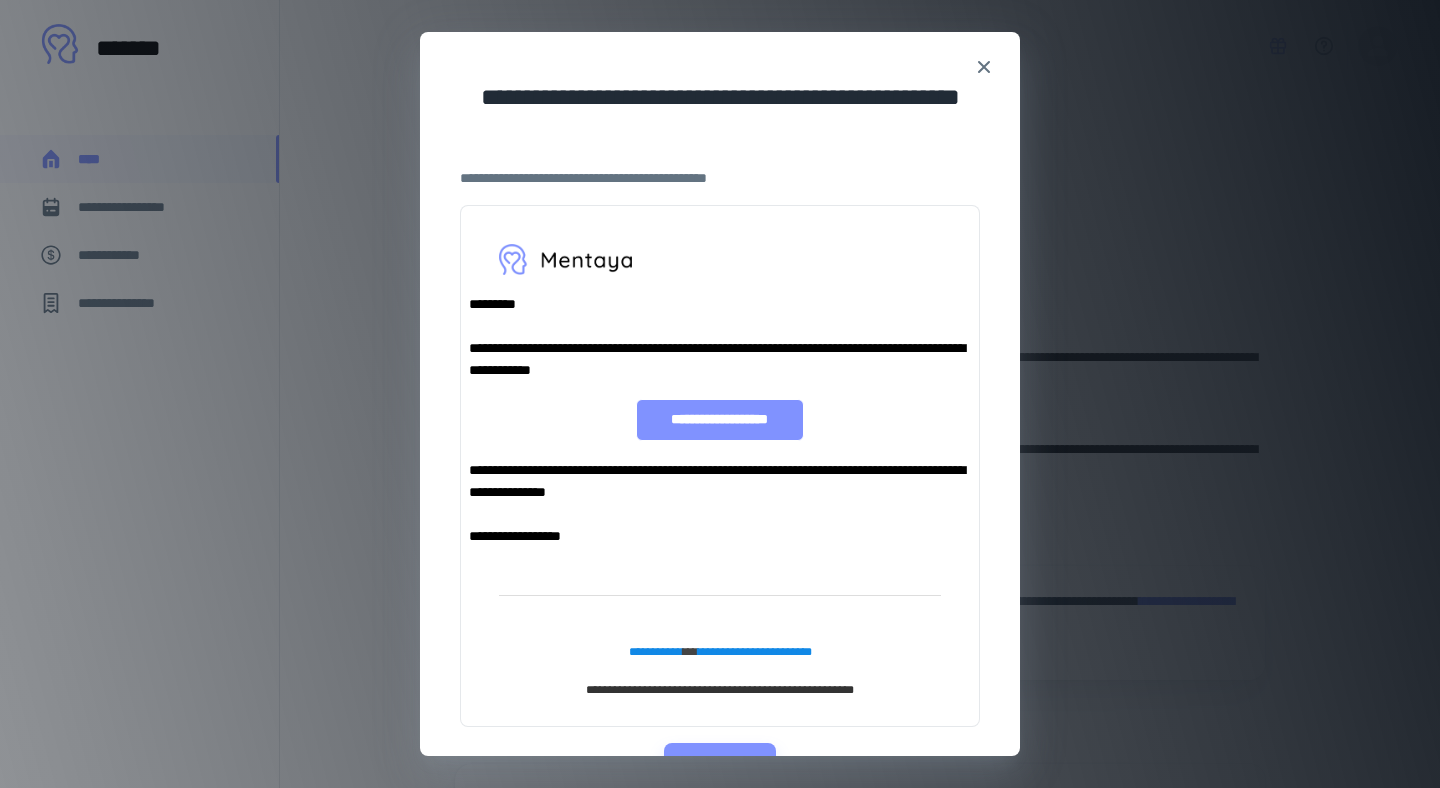 click on "**********" at bounding box center (719, 420) 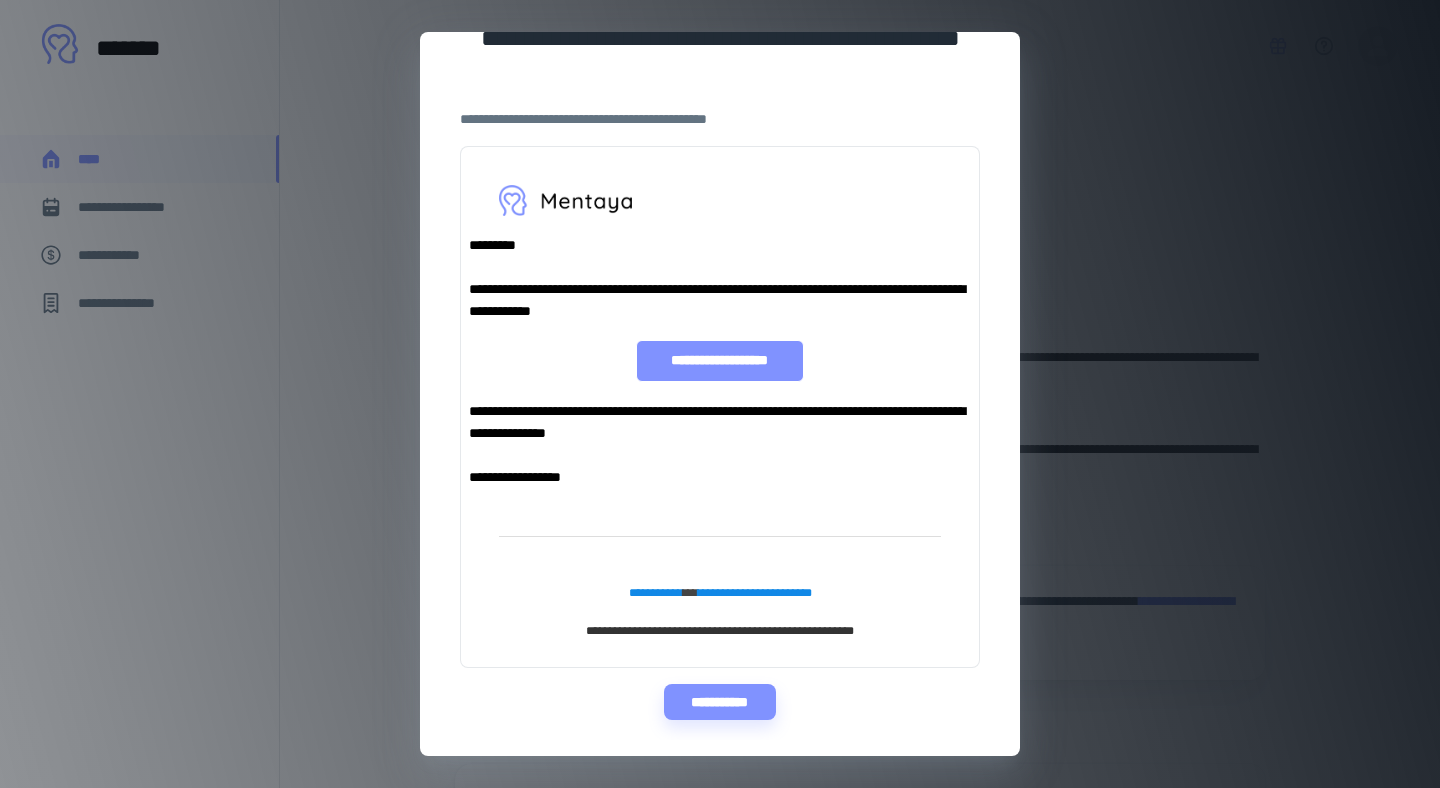 click on "**********" at bounding box center [720, 422] 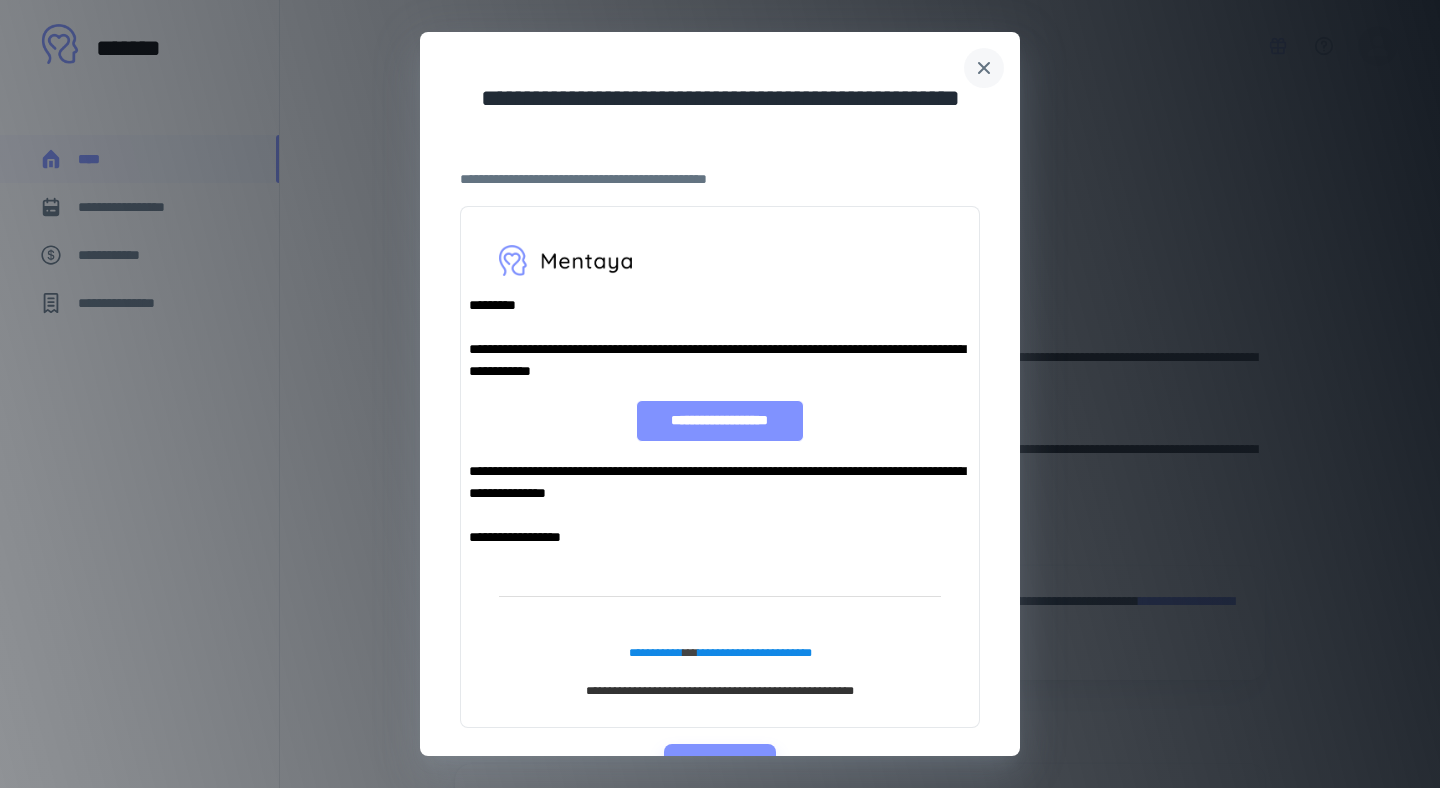 scroll, scrollTop: 1, scrollLeft: 0, axis: vertical 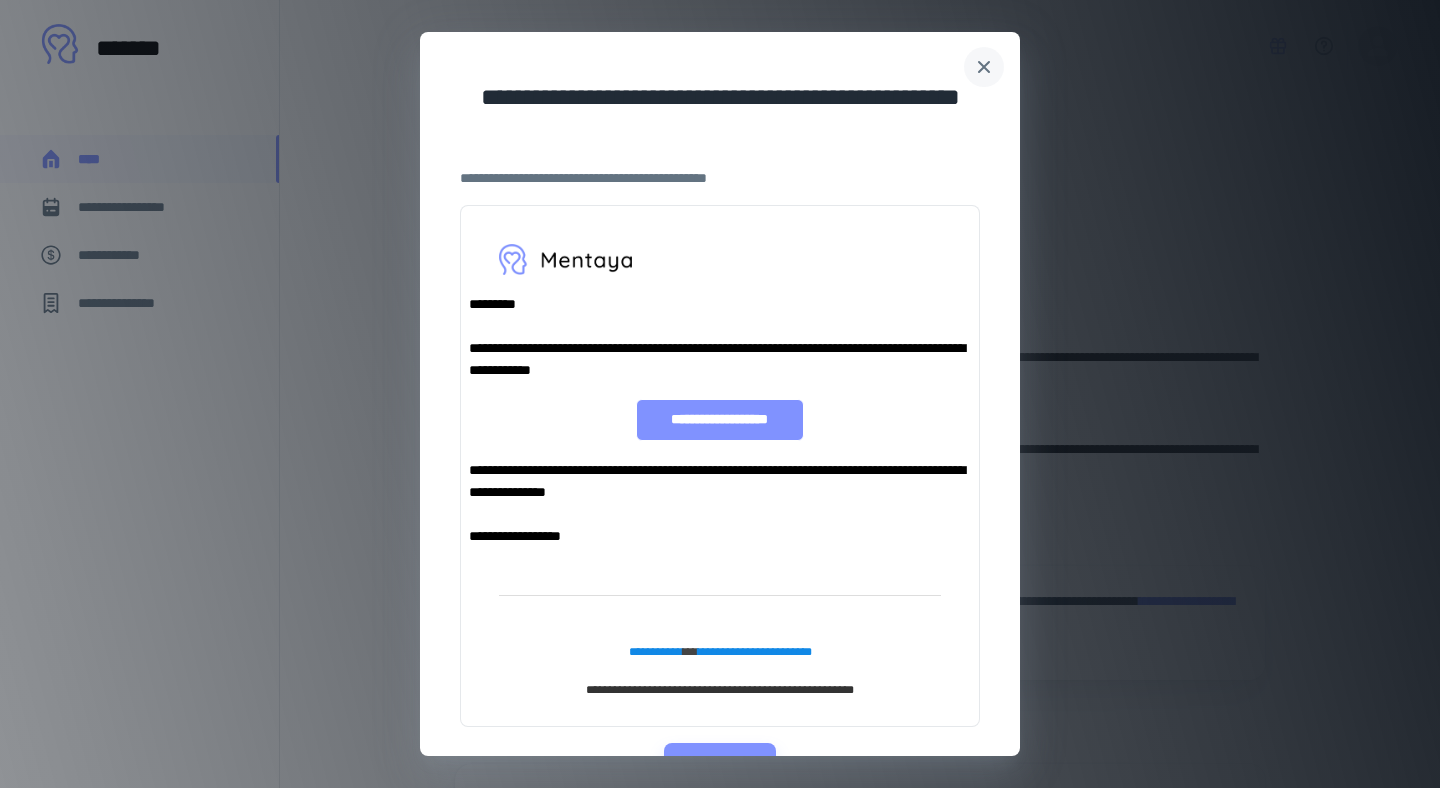 click 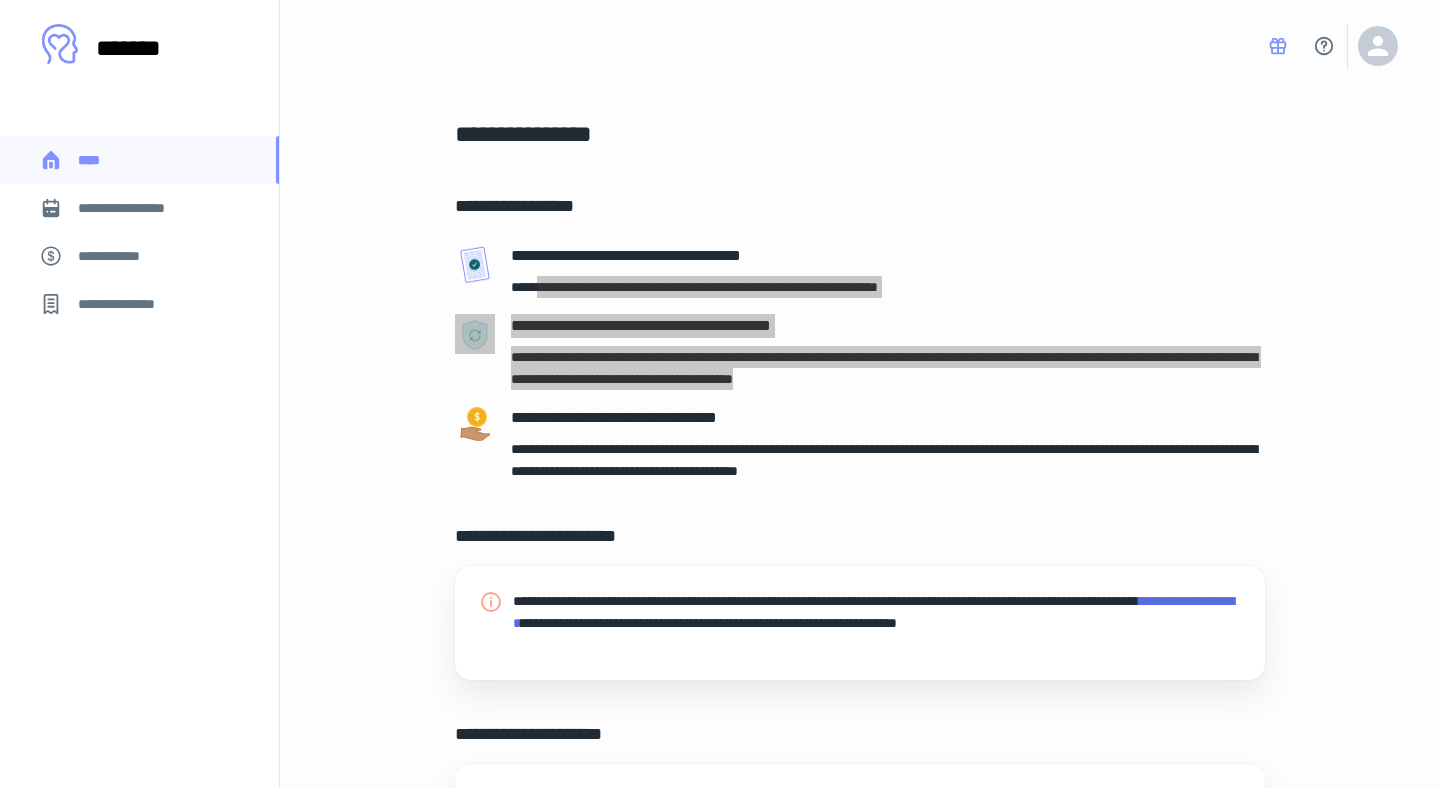 drag, startPoint x: 552, startPoint y: 281, endPoint x: 1092, endPoint y: 381, distance: 549.1812 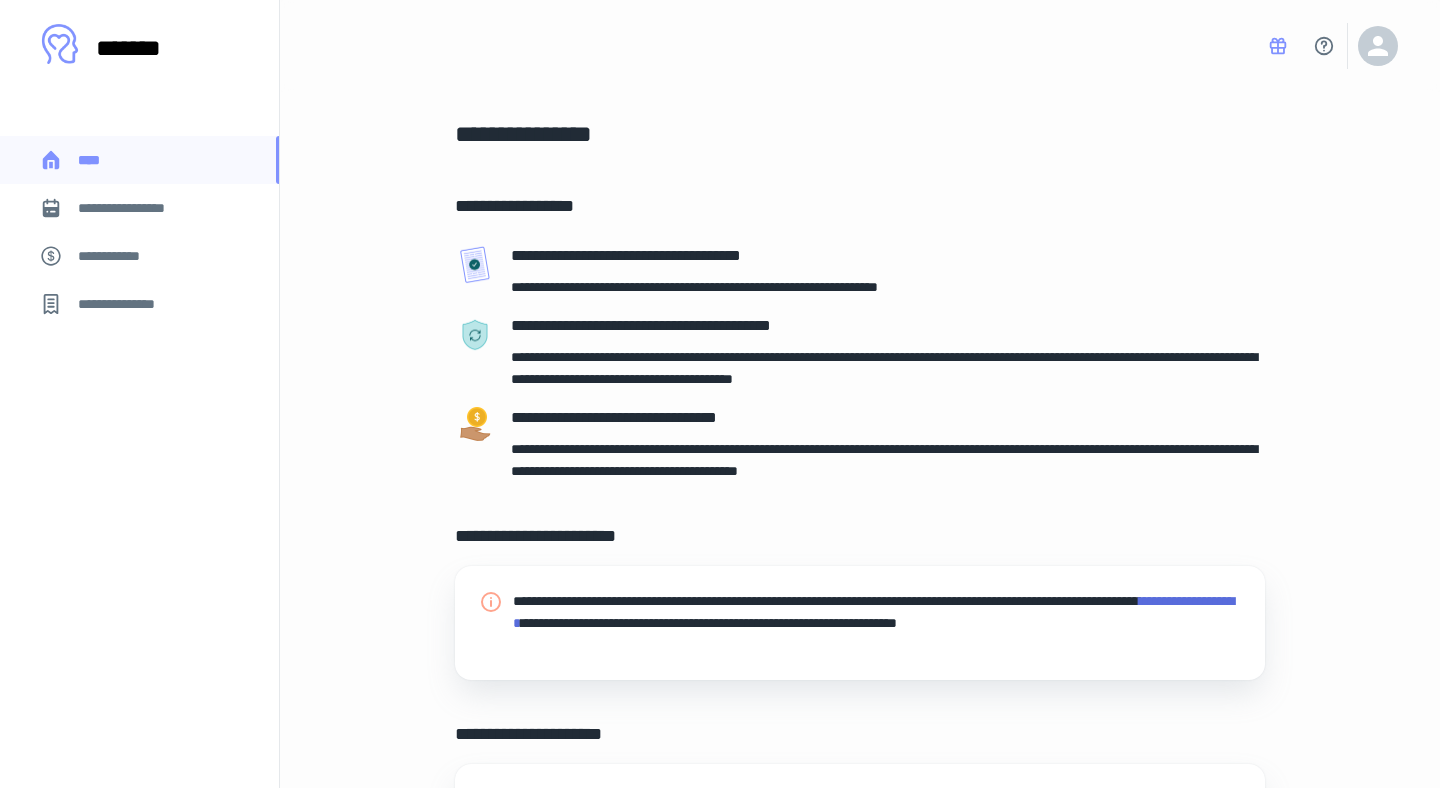 drag, startPoint x: 702, startPoint y: 446, endPoint x: 864, endPoint y: 457, distance: 162.37303 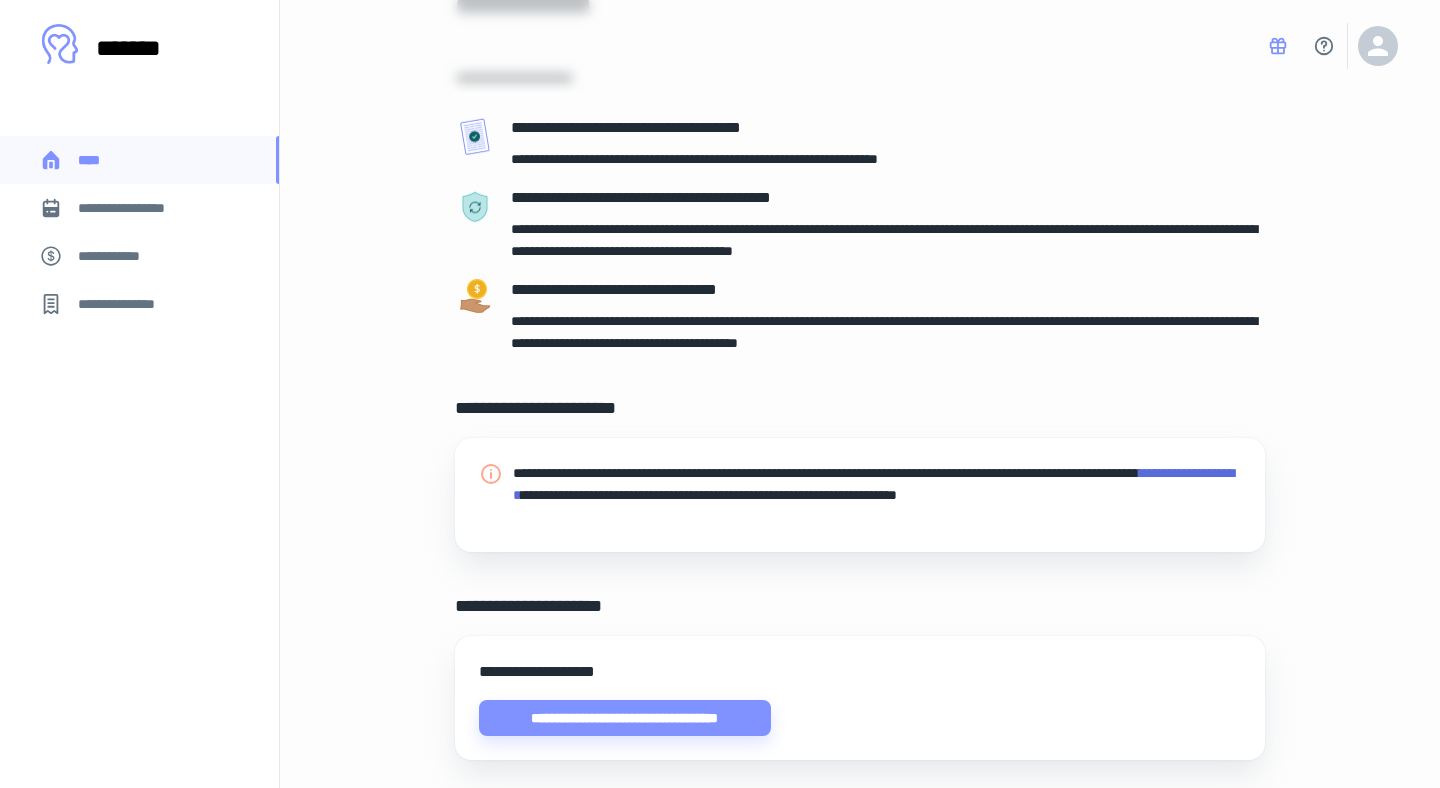 scroll, scrollTop: 131, scrollLeft: 0, axis: vertical 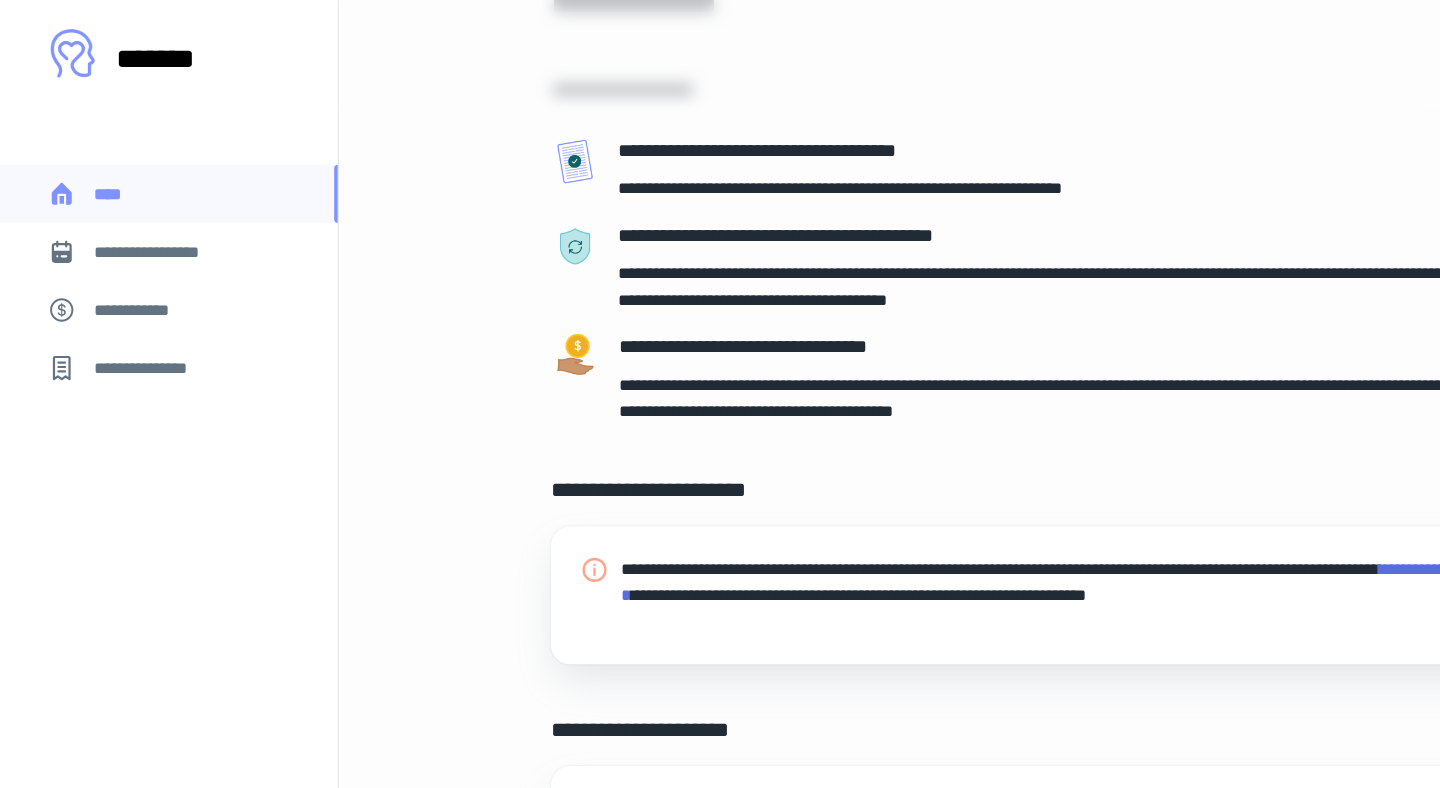 click 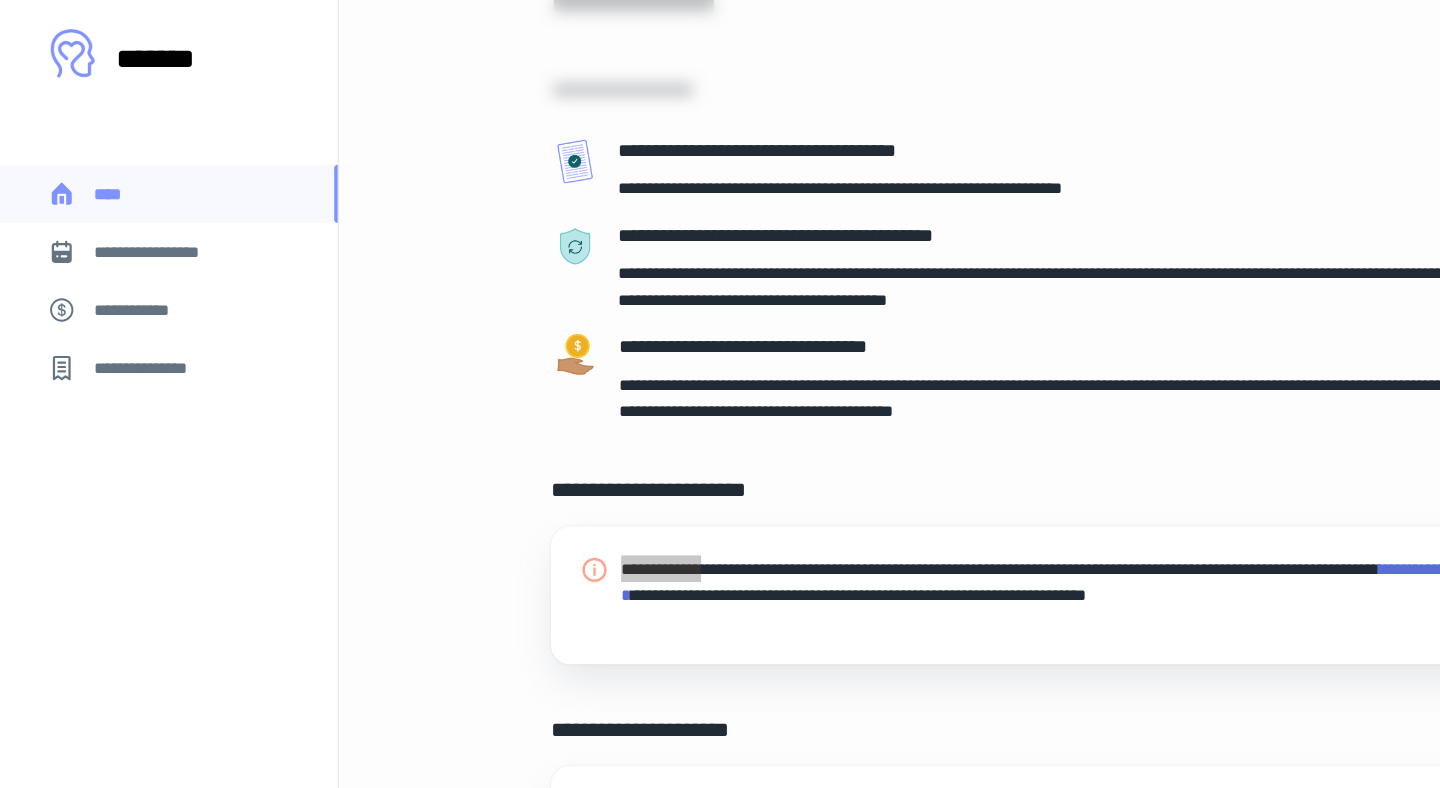 click 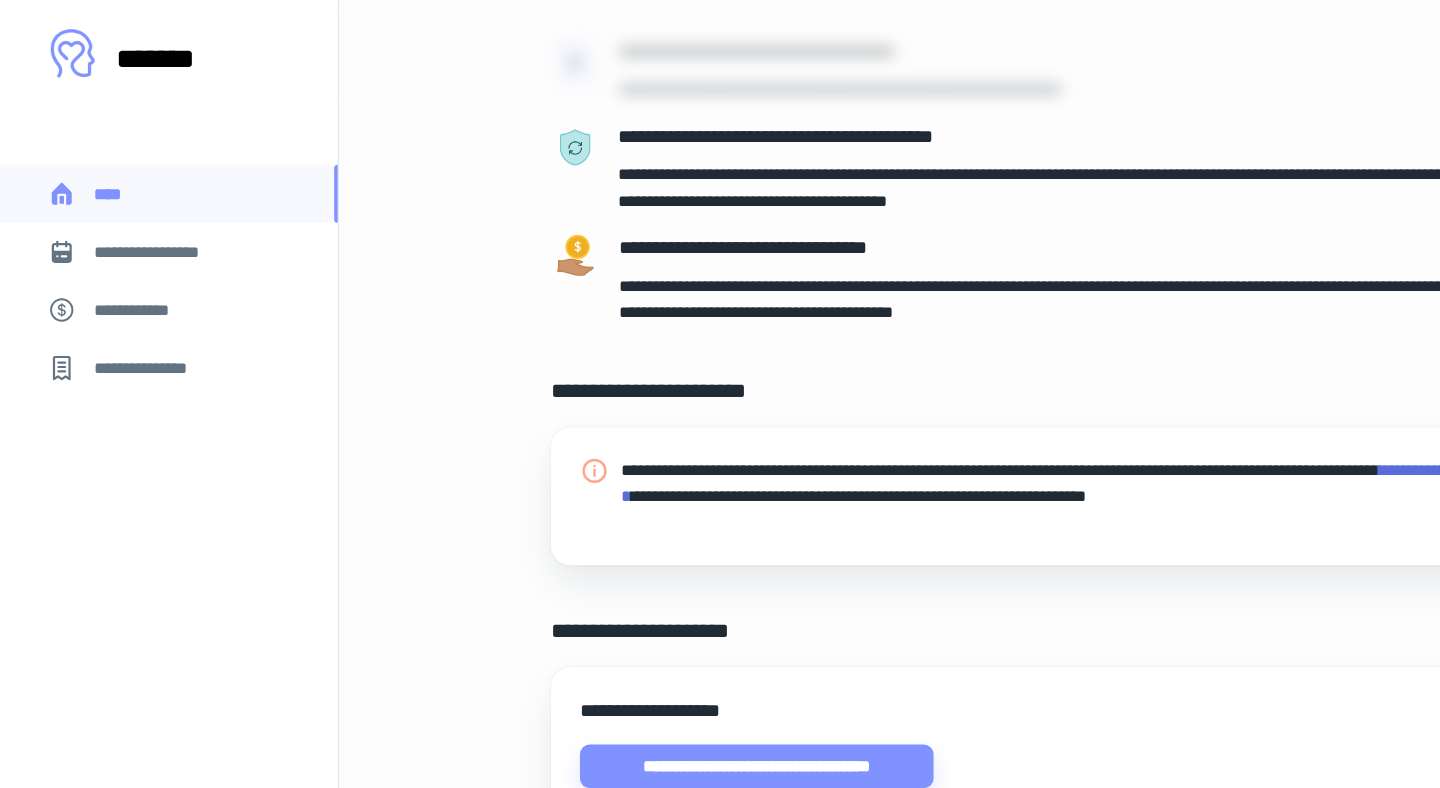 click on "[FIRST] [LAST] [STREET] [CITY], [STATE] [ZIP]" at bounding box center [860, 492] 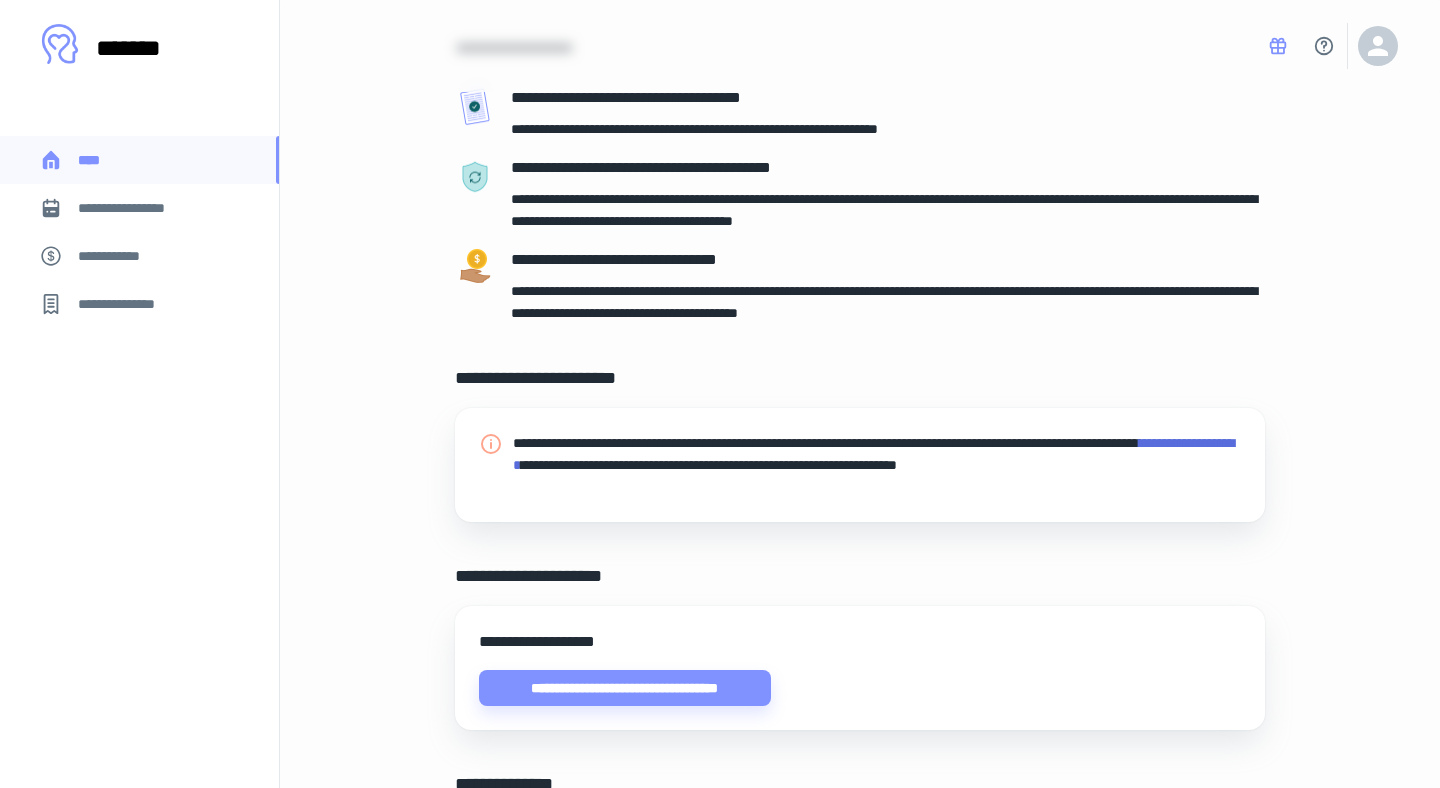 scroll, scrollTop: 148, scrollLeft: 0, axis: vertical 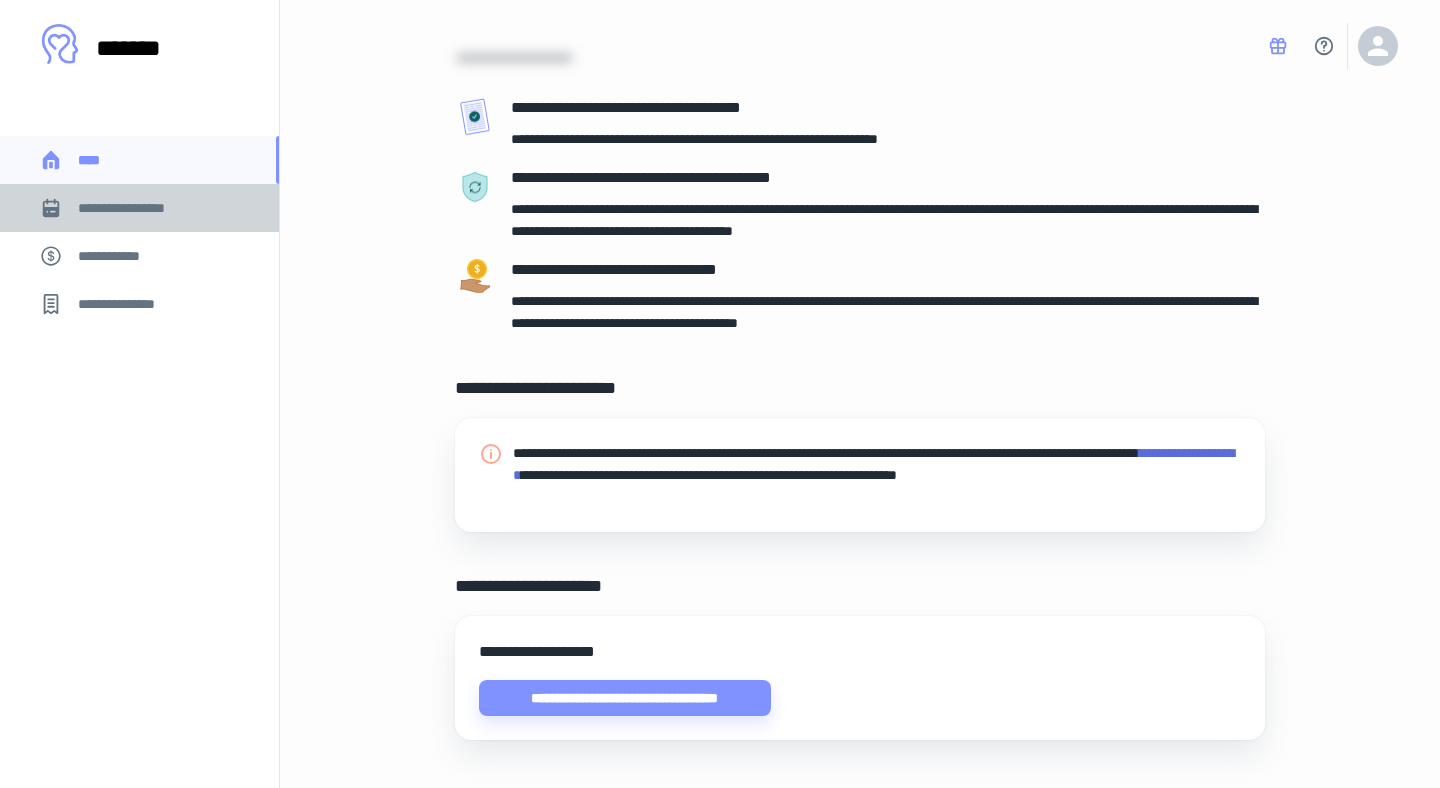 click on "**********" at bounding box center [136, 208] 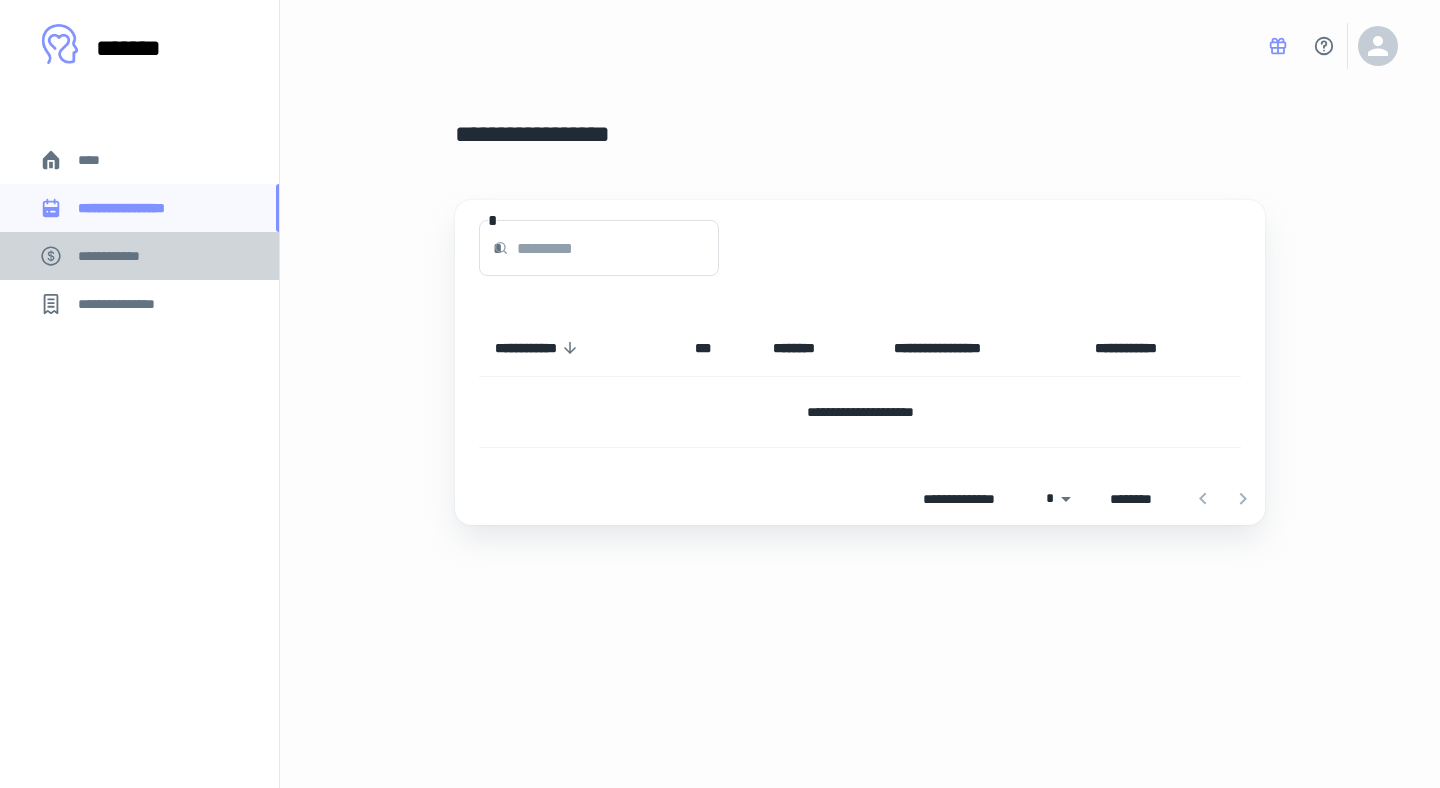 click on "**********" at bounding box center [139, 256] 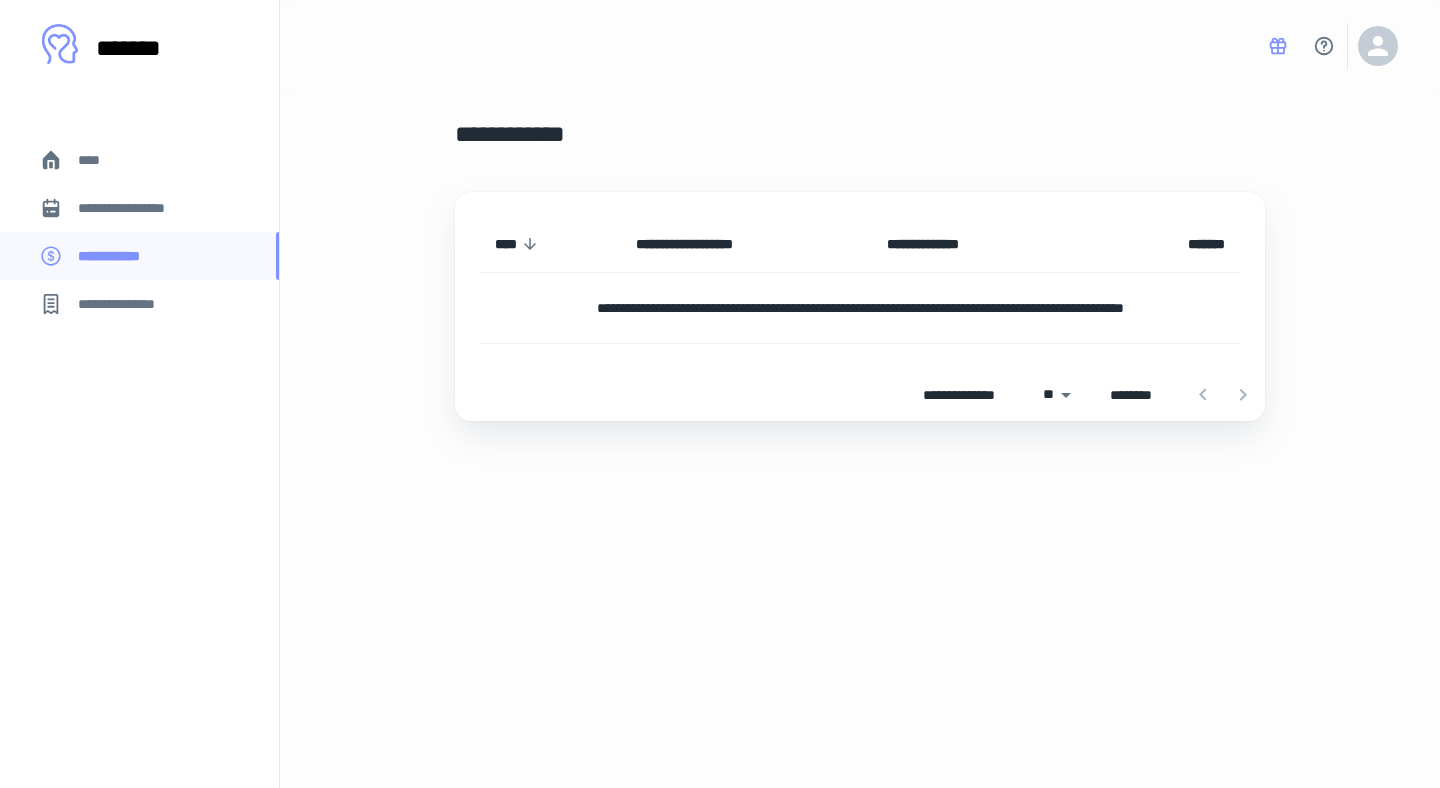click on "**********" at bounding box center (127, 304) 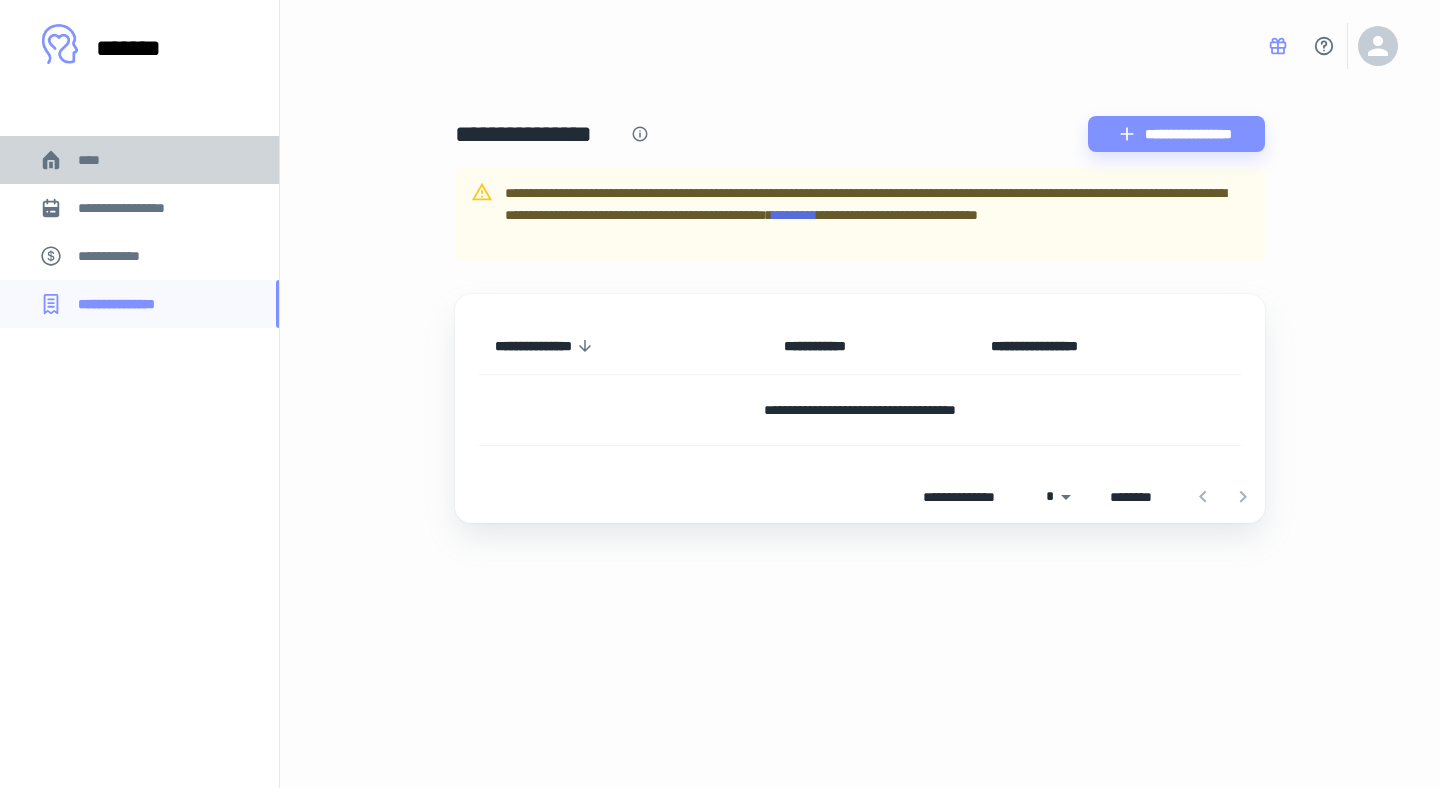 click on "****" at bounding box center (139, 160) 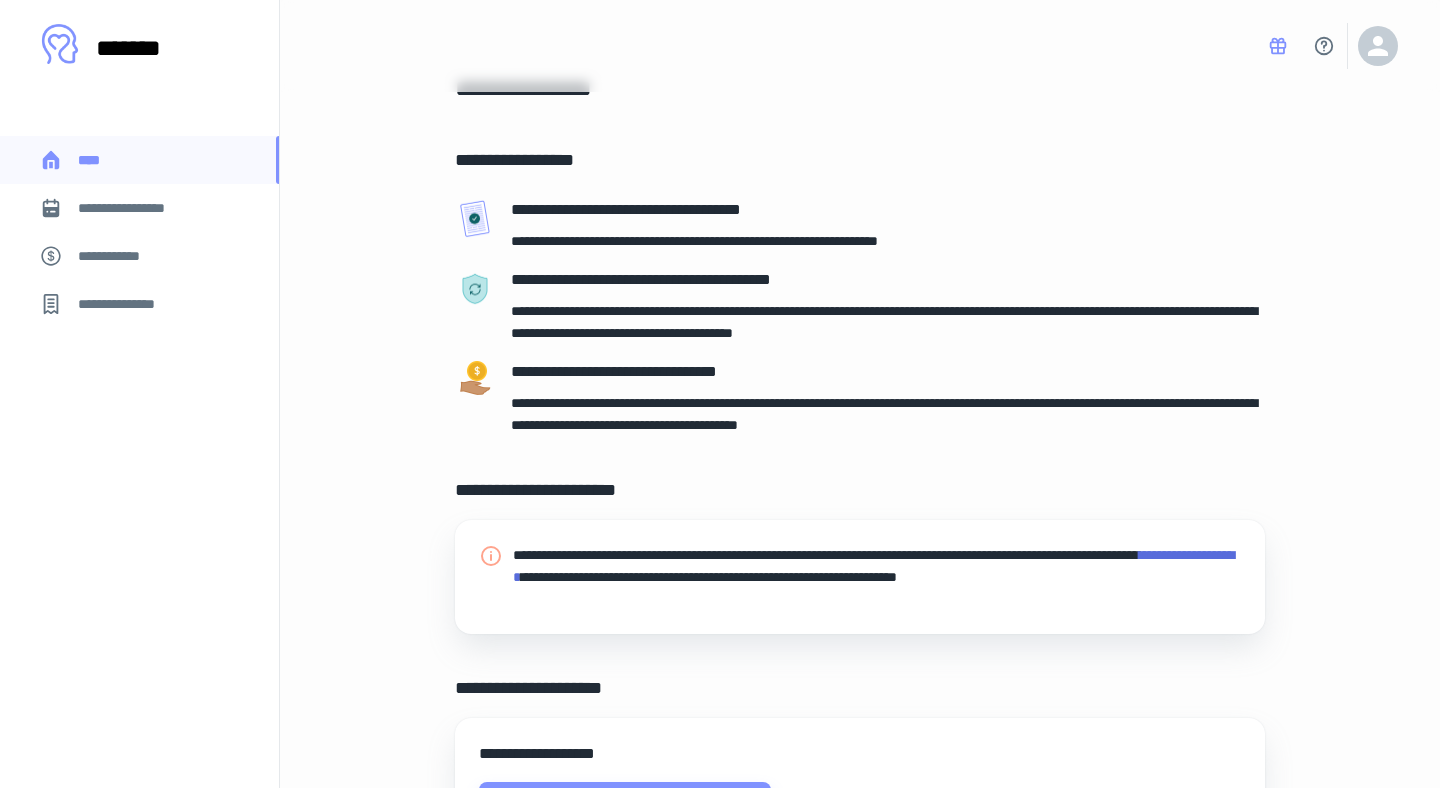 scroll, scrollTop: 0, scrollLeft: 0, axis: both 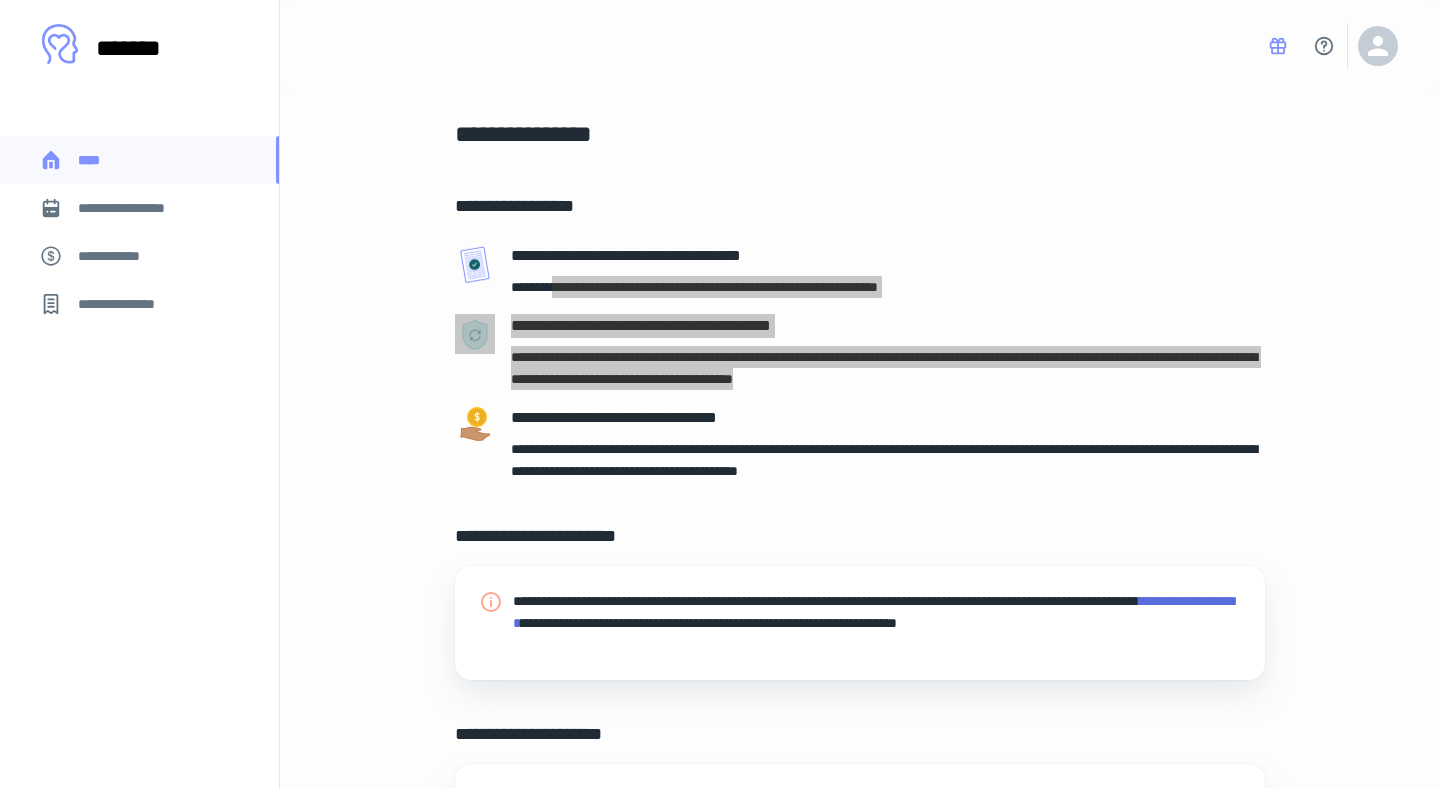 drag, startPoint x: 568, startPoint y: 286, endPoint x: 1015, endPoint y: 400, distance: 461.30792 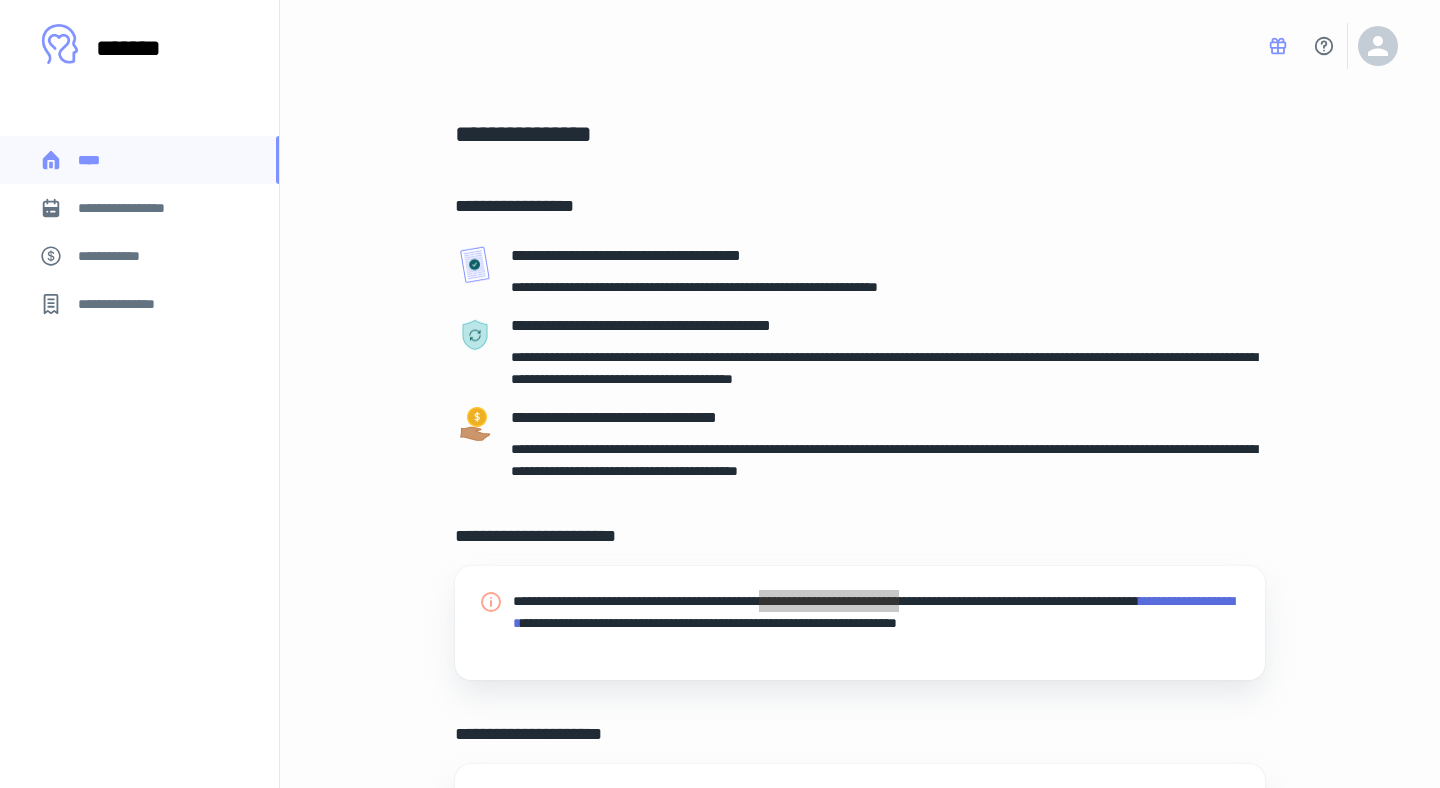 drag, startPoint x: 824, startPoint y: 597, endPoint x: 1014, endPoint y: 608, distance: 190.31816 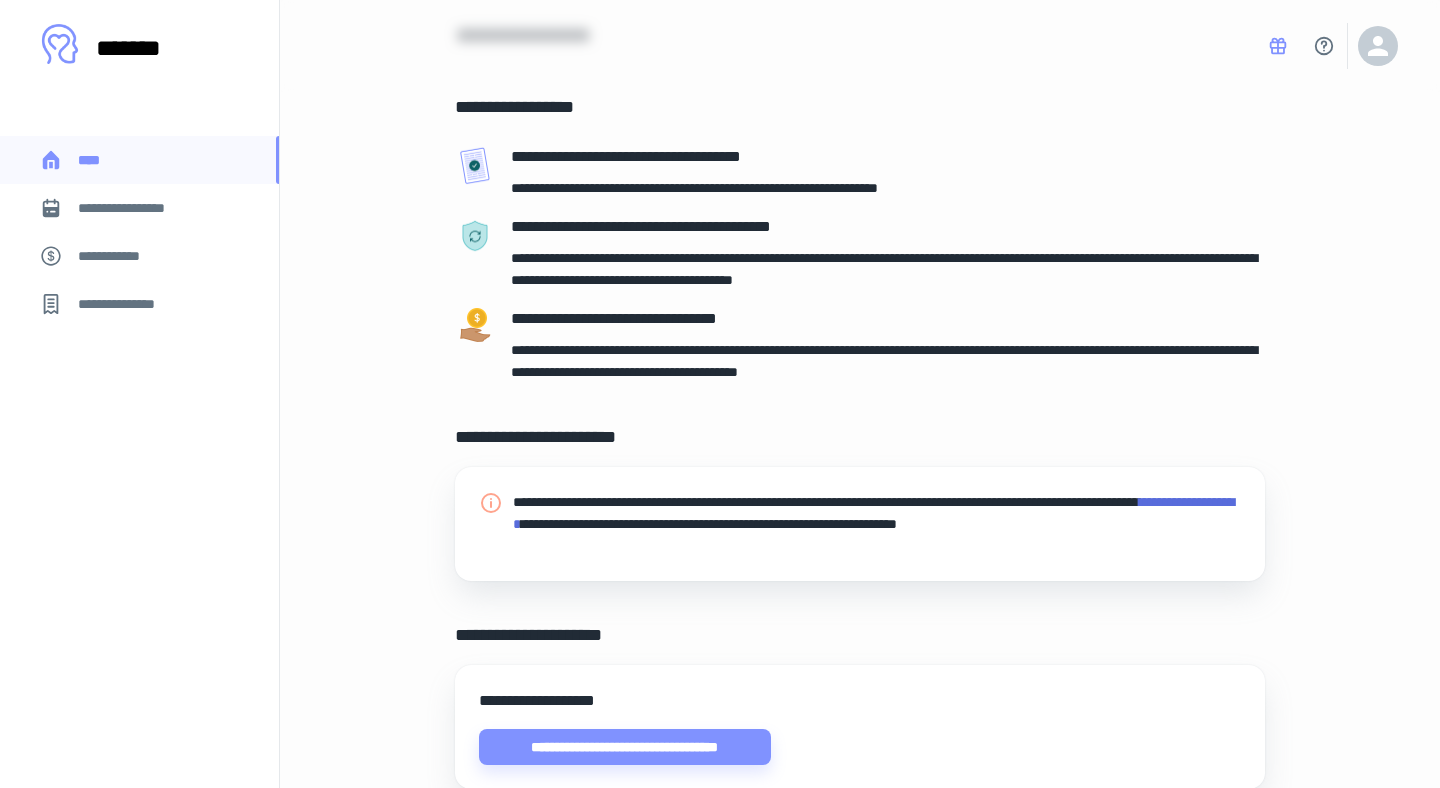 scroll, scrollTop: 155, scrollLeft: 0, axis: vertical 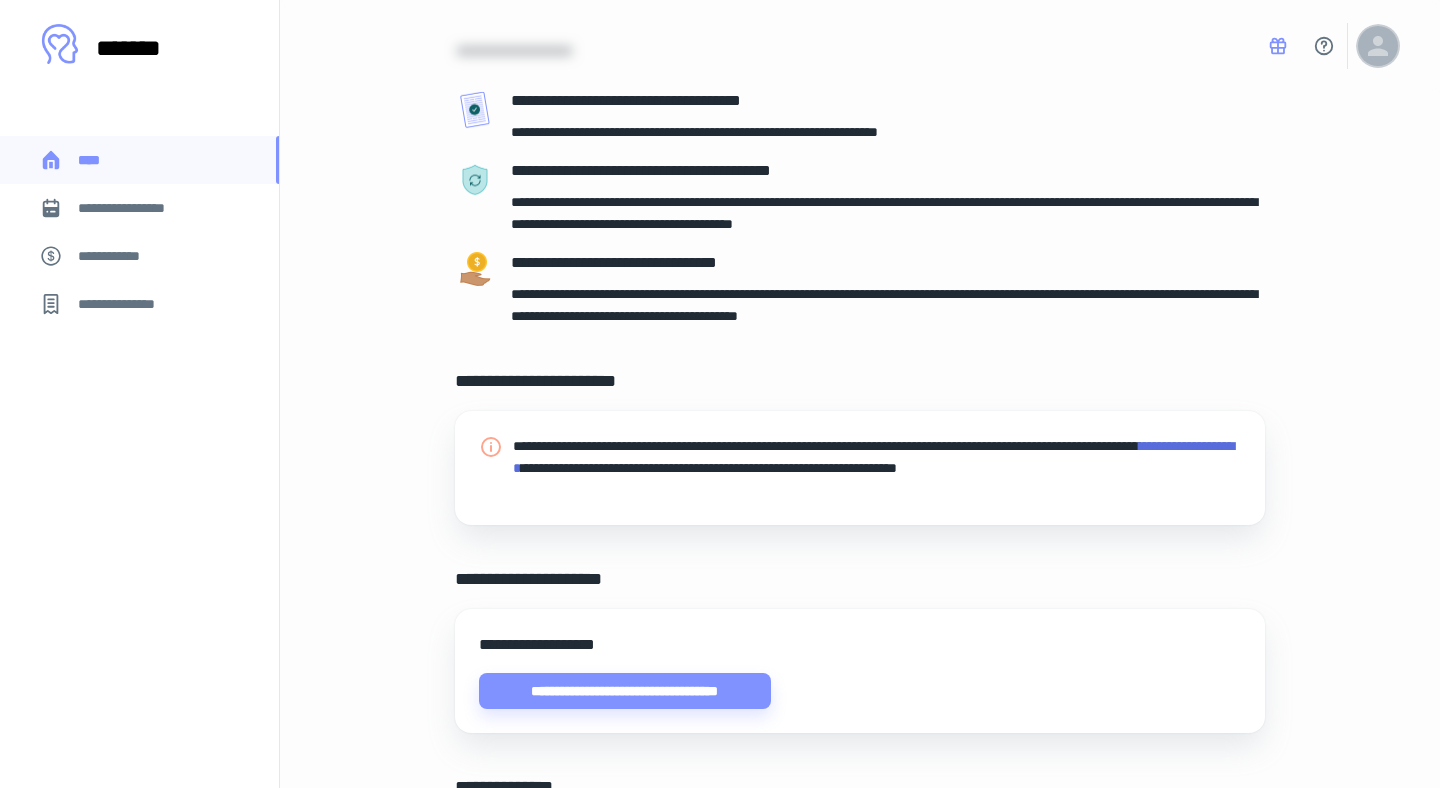 click 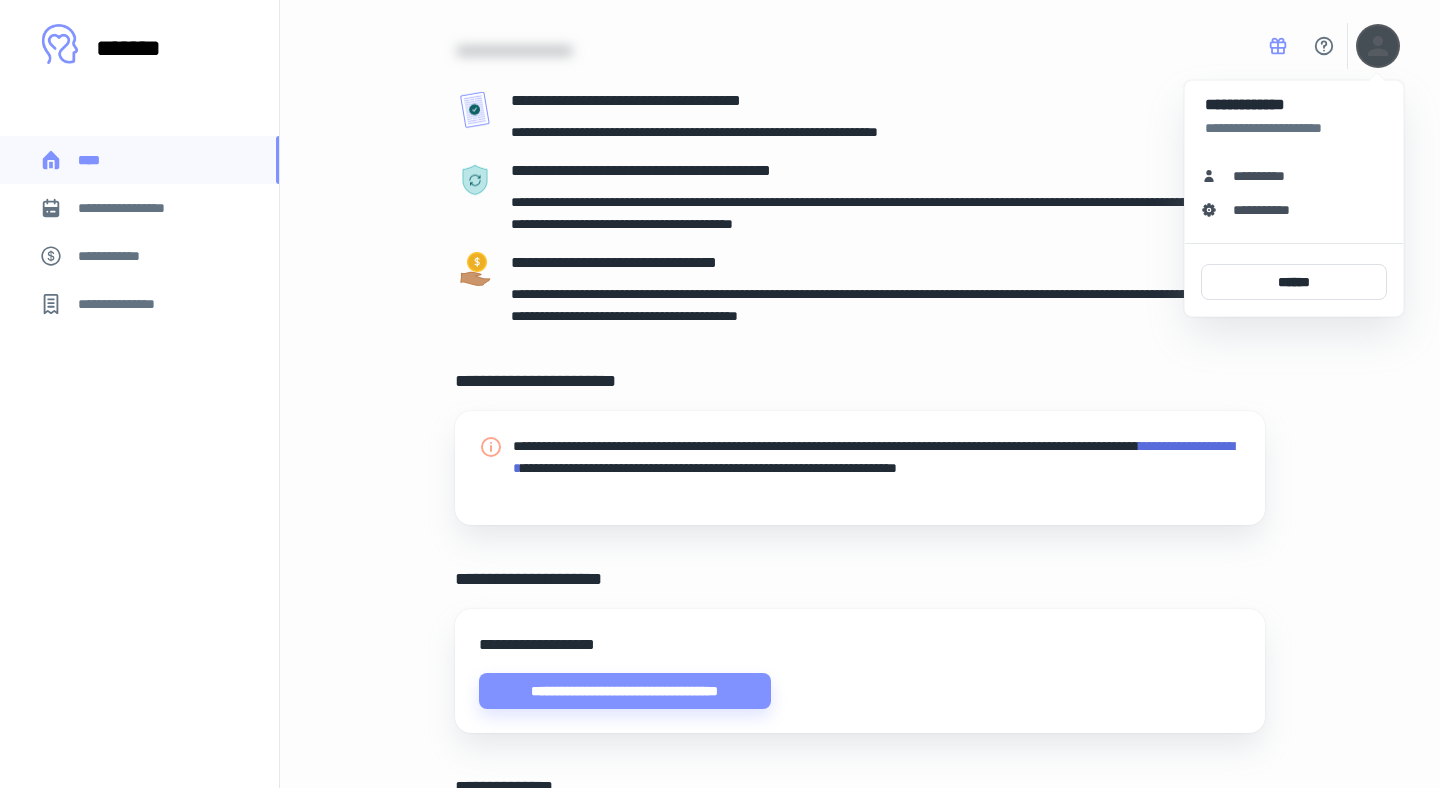 click at bounding box center (720, 394) 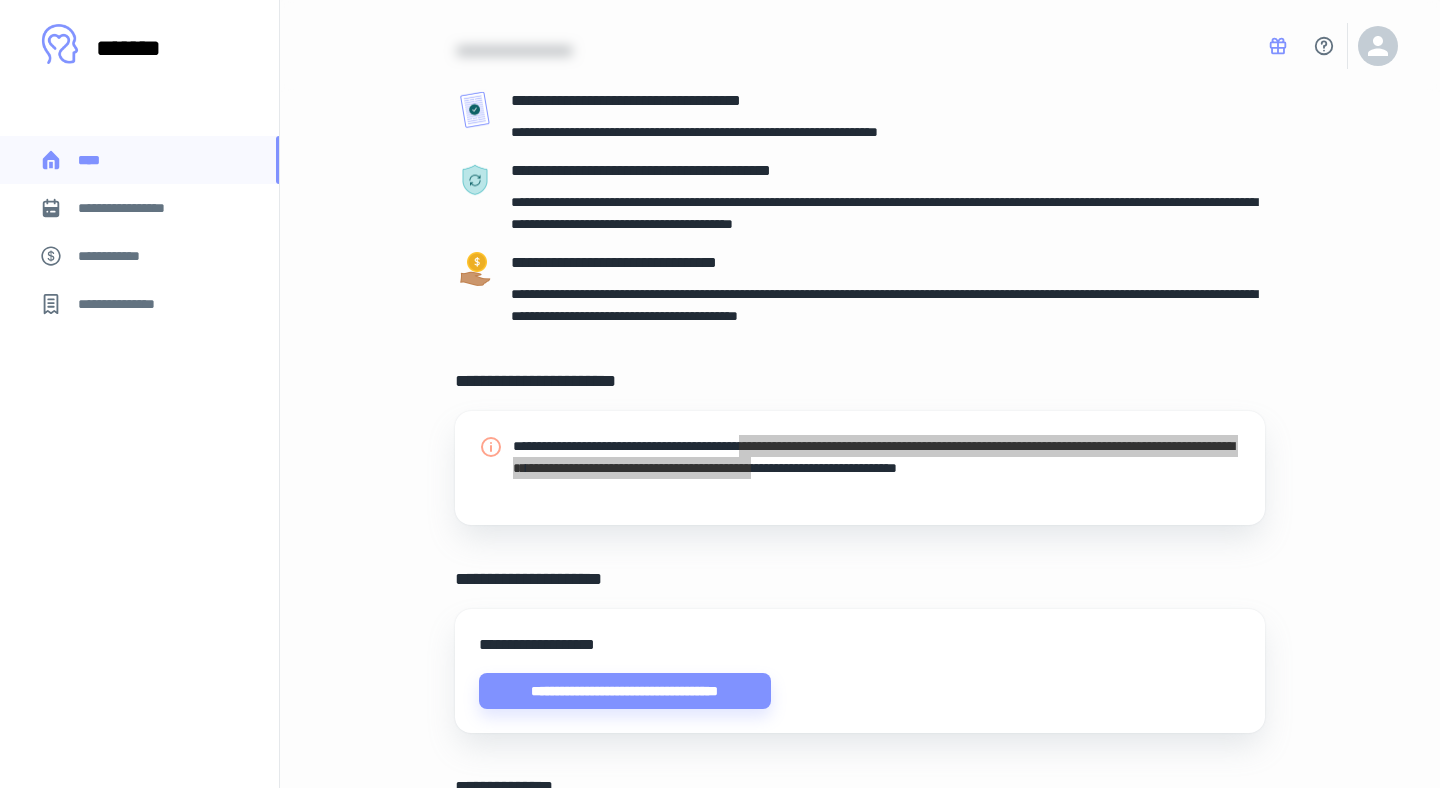 drag, startPoint x: 796, startPoint y: 442, endPoint x: 1041, endPoint y: 465, distance: 246.07722 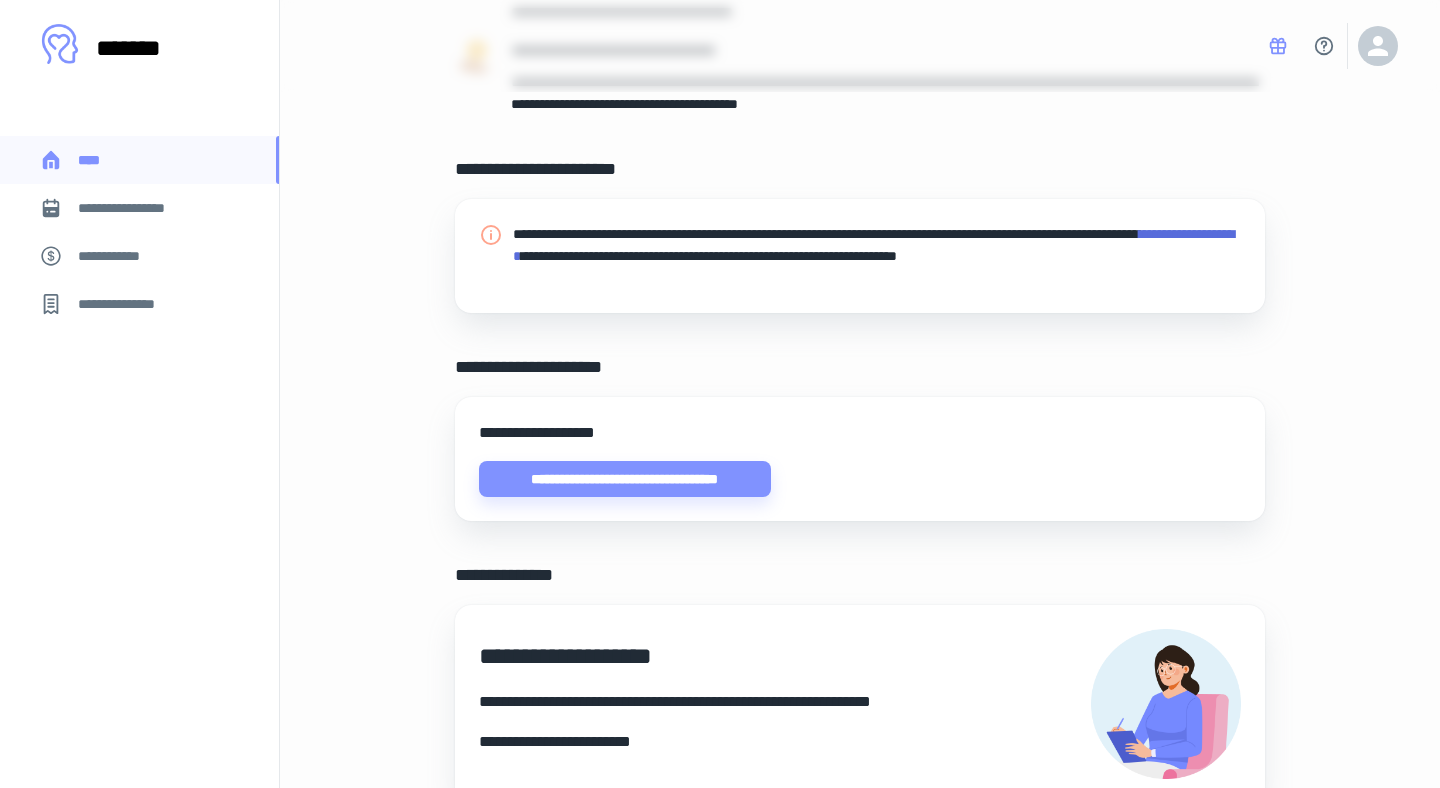 scroll, scrollTop: 98, scrollLeft: 0, axis: vertical 